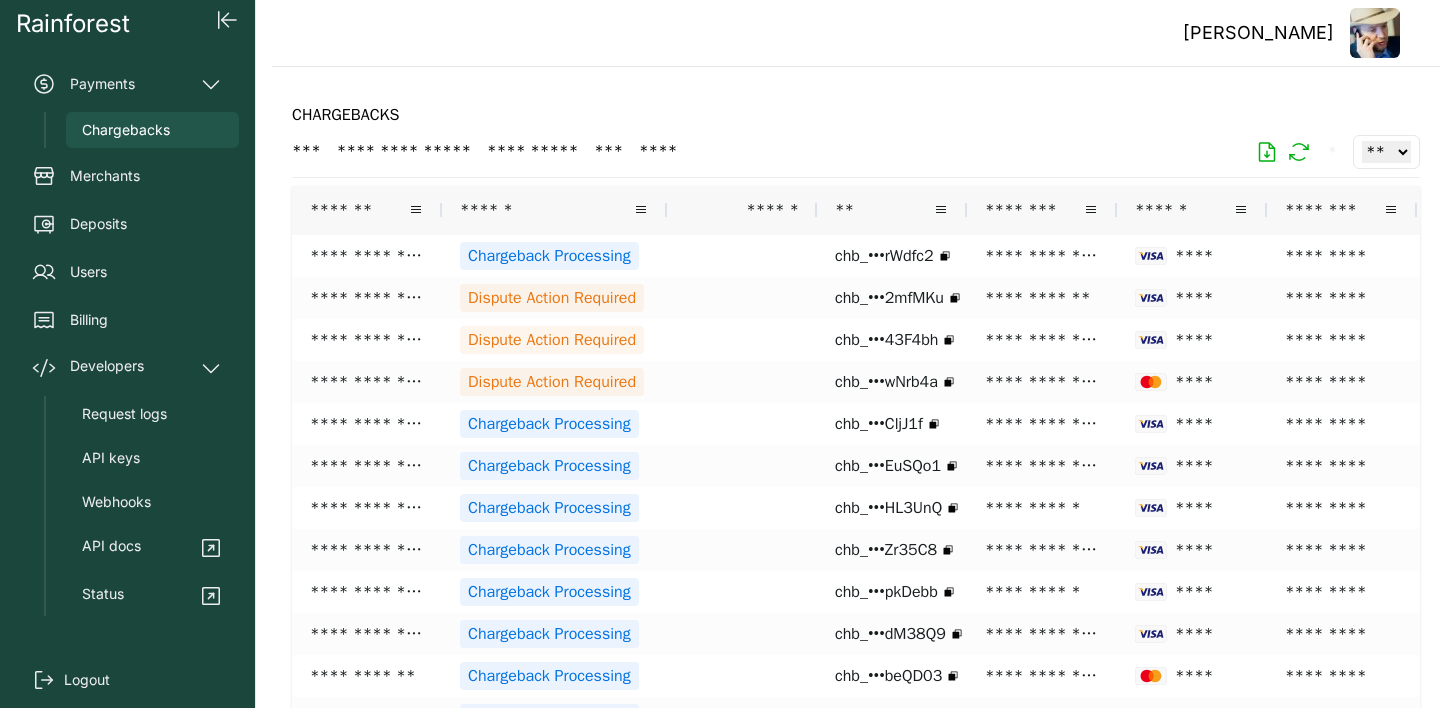 select on "**" 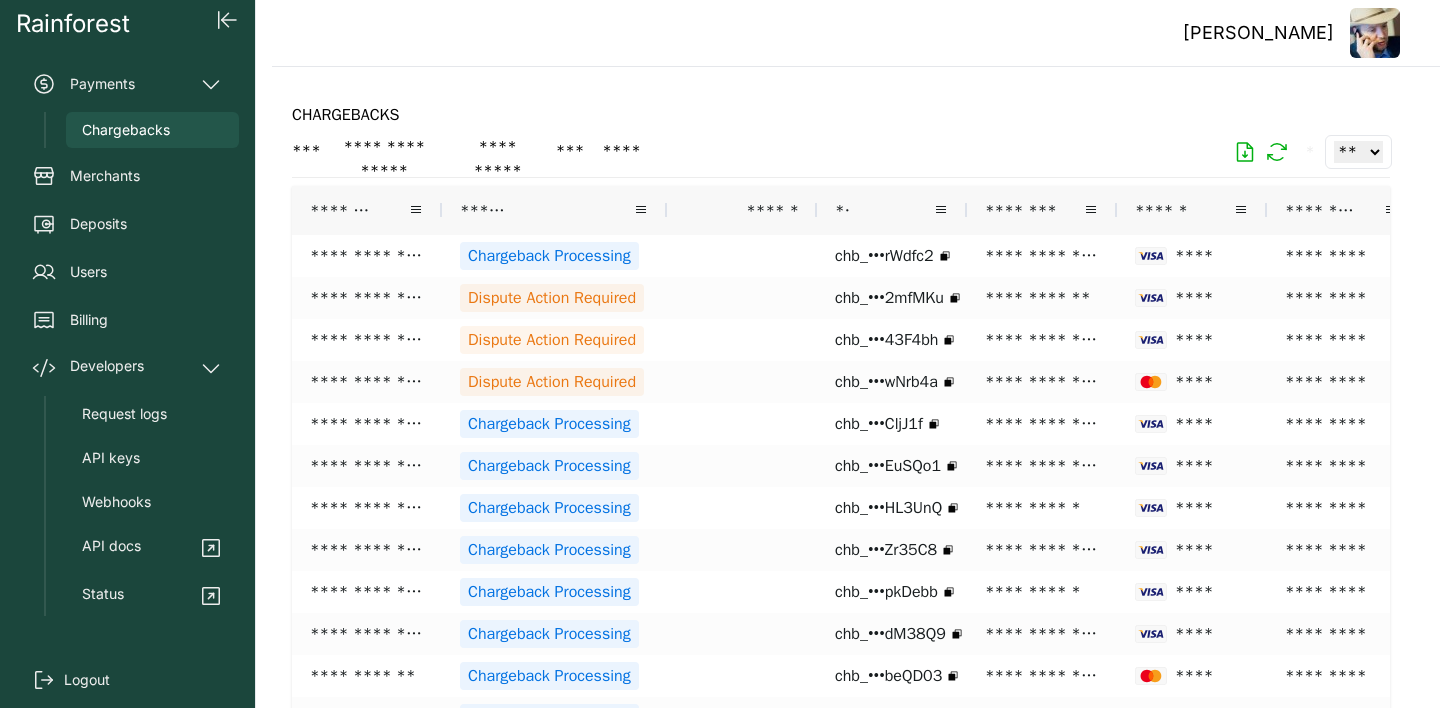 scroll, scrollTop: 0, scrollLeft: 0, axis: both 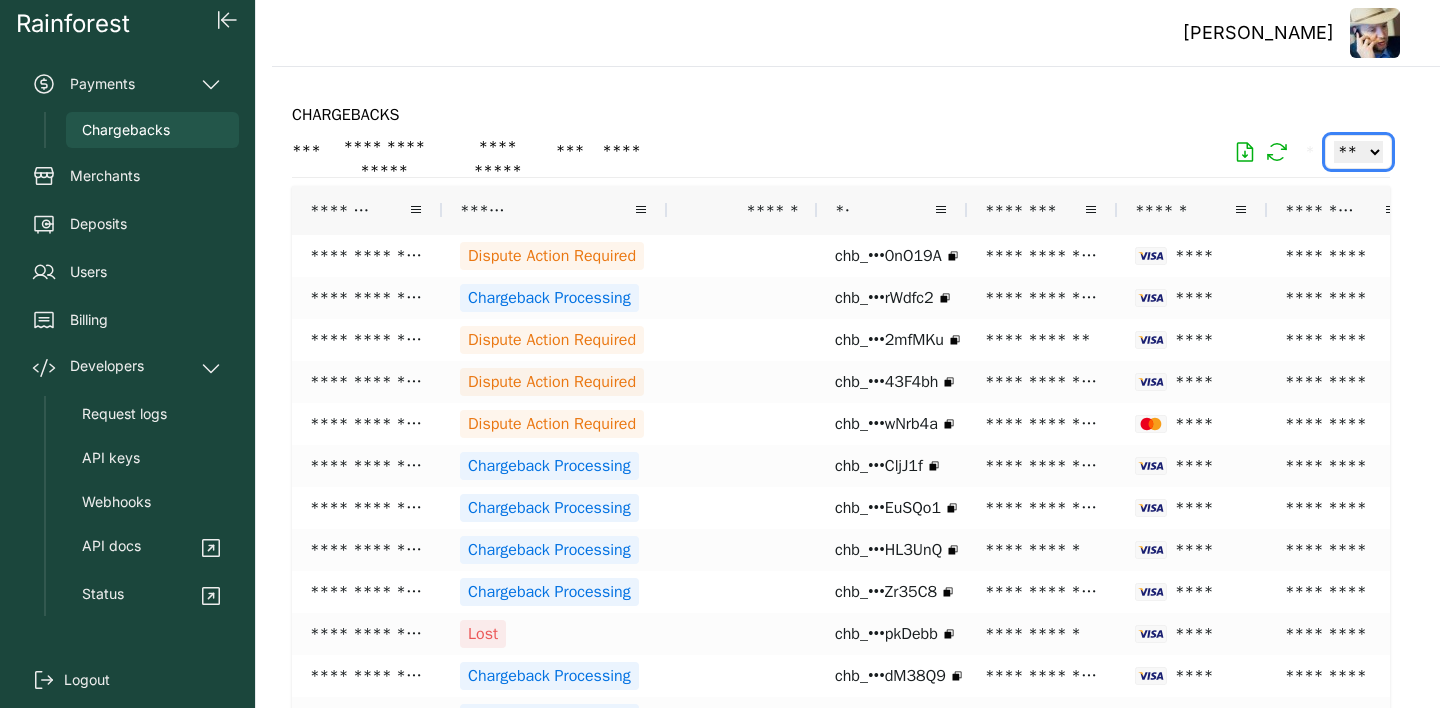 click on "** ** ** ***" at bounding box center (1358, 152) 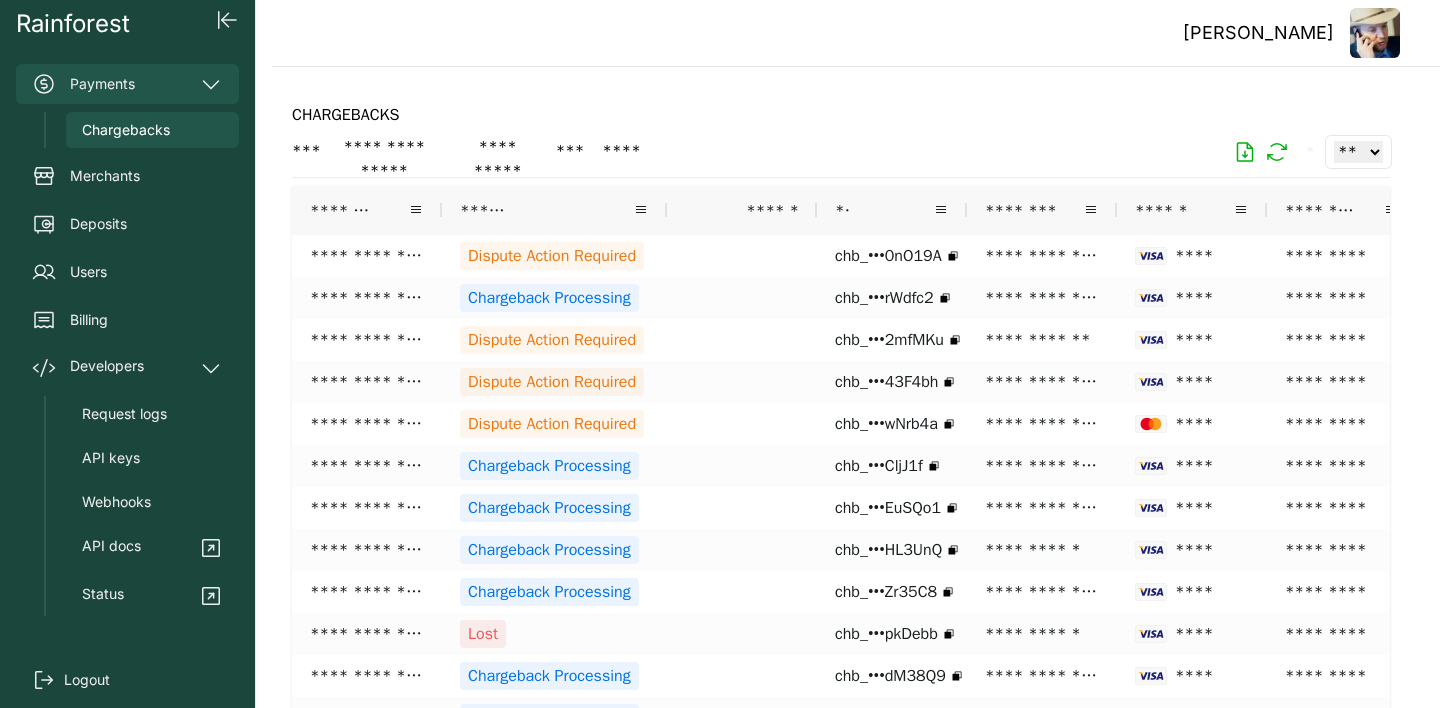 click on "Payments" at bounding box center [127, 84] 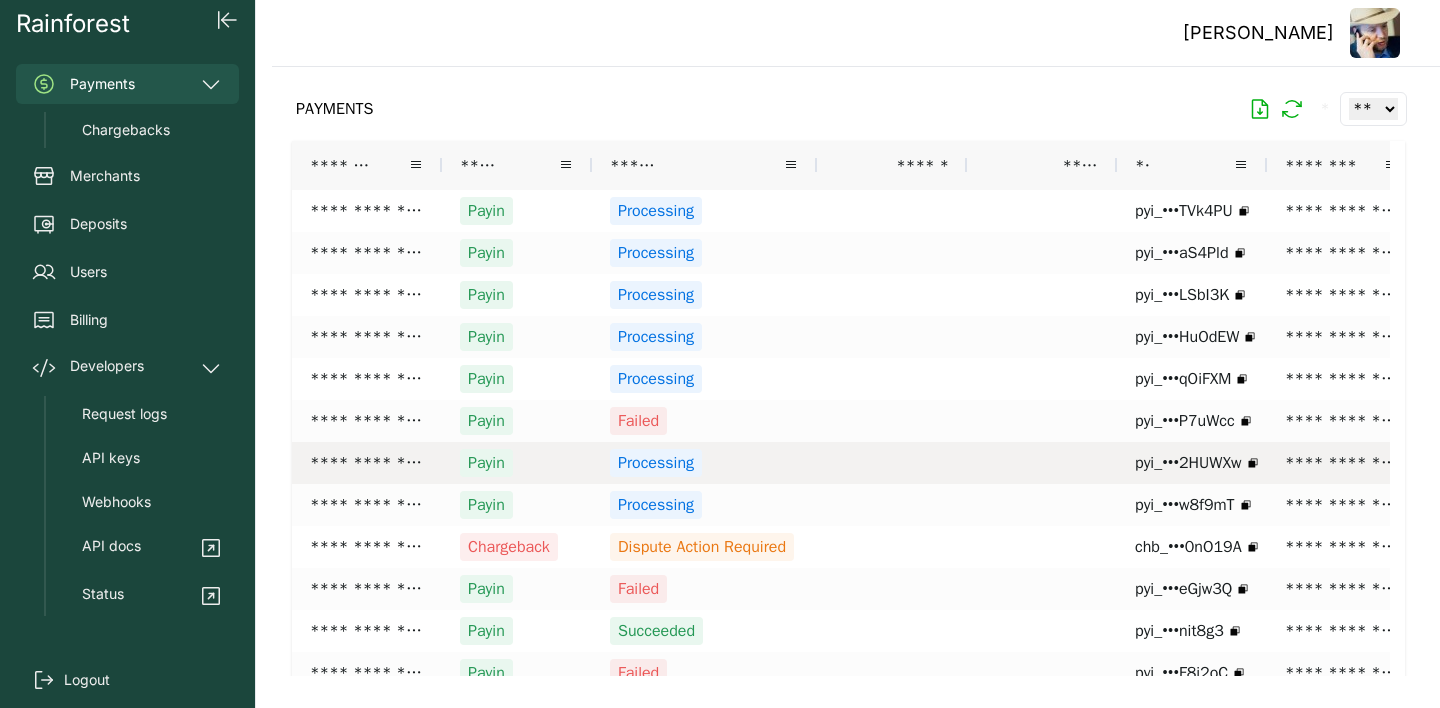 scroll, scrollTop: 0, scrollLeft: 0, axis: both 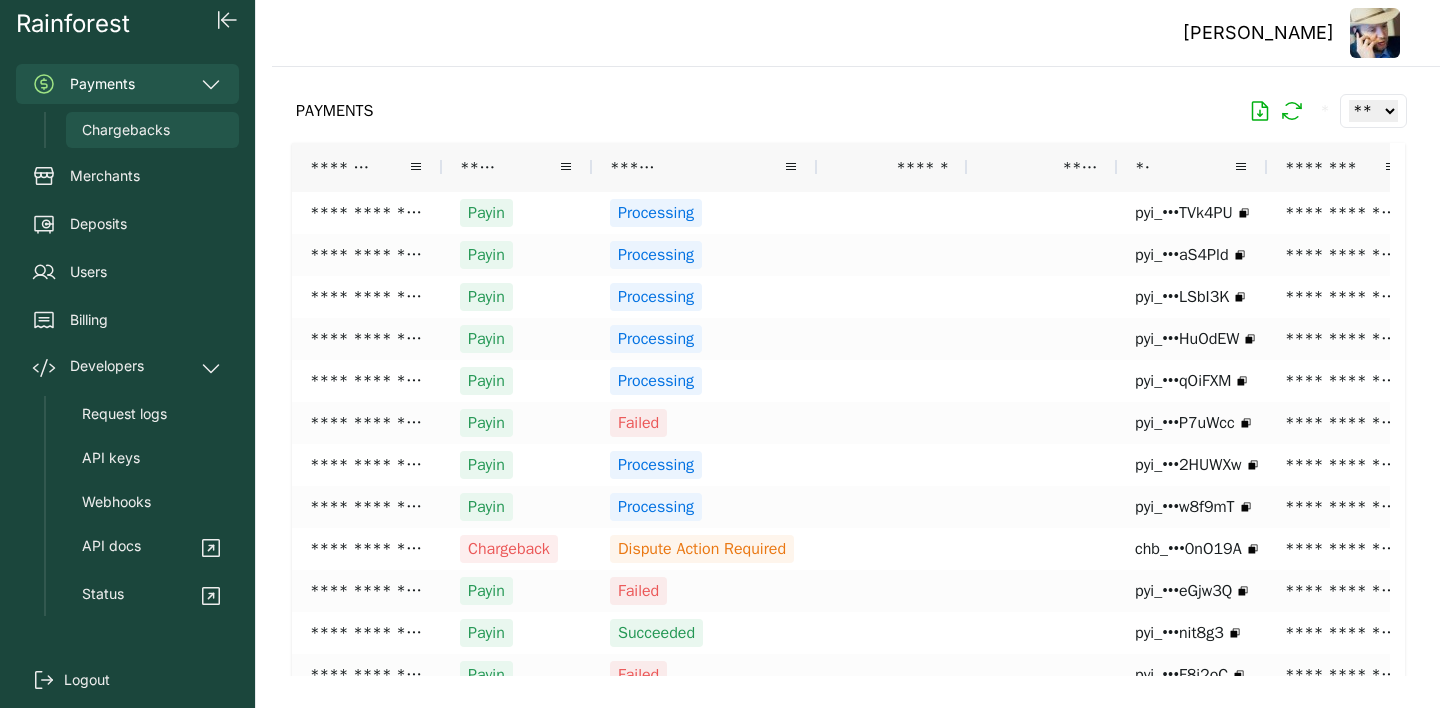 click on "Chargebacks" at bounding box center (152, 130) 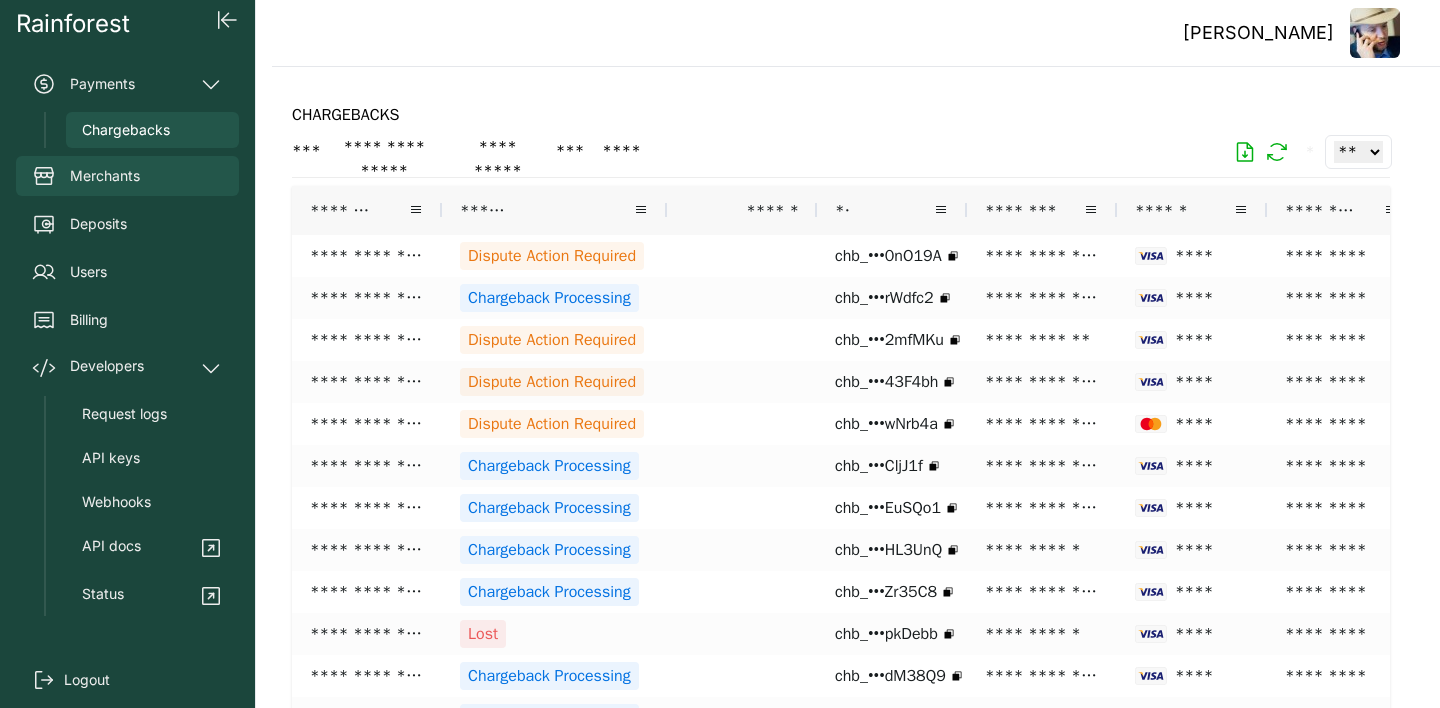 click on "Merchants" at bounding box center [105, 176] 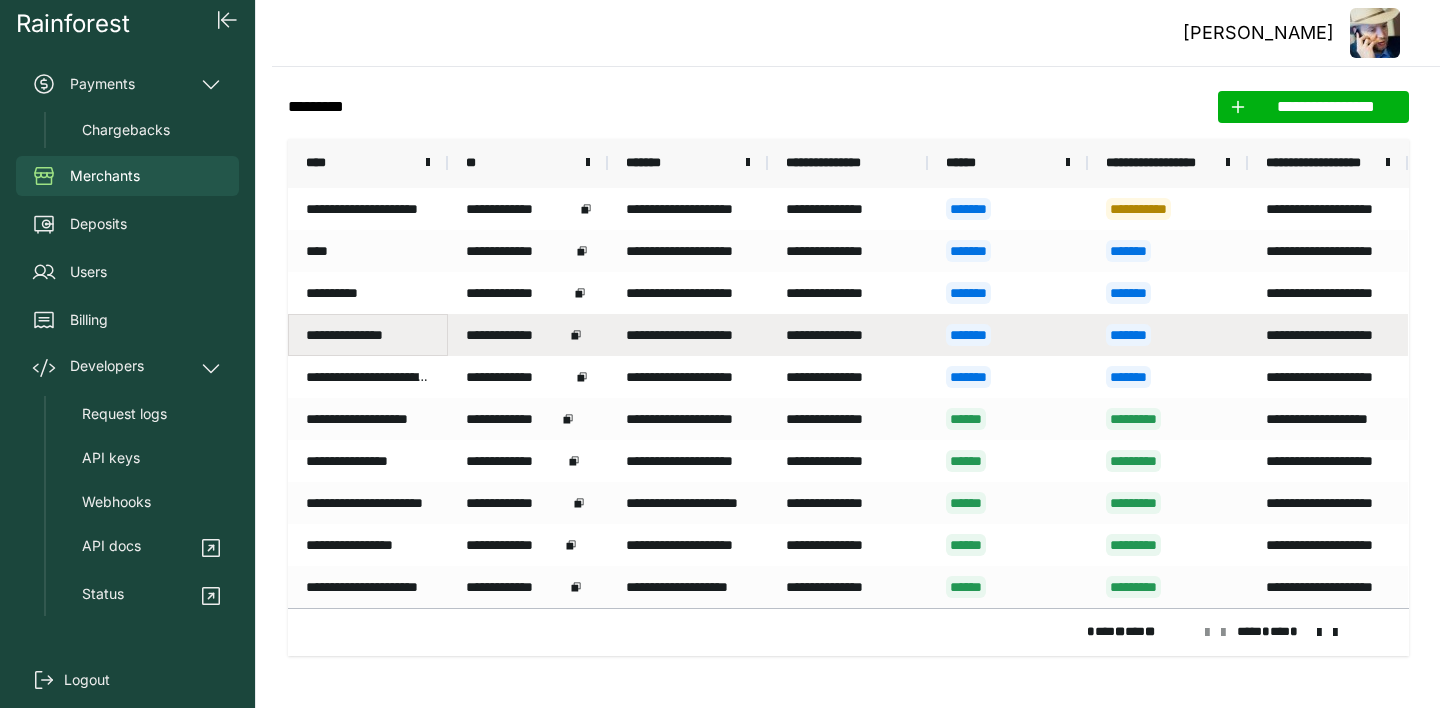 click on "**********" at bounding box center (368, 335) 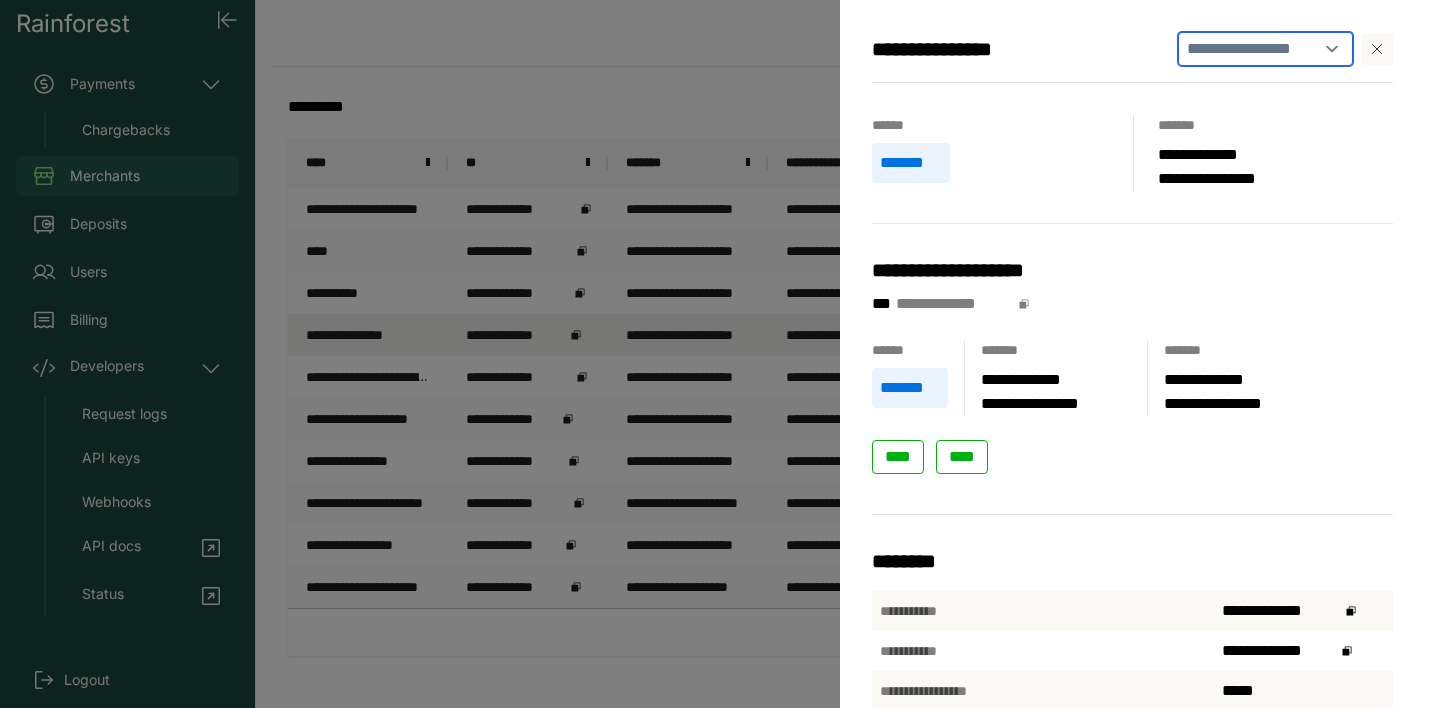 click on "**********" at bounding box center (1265, 49) 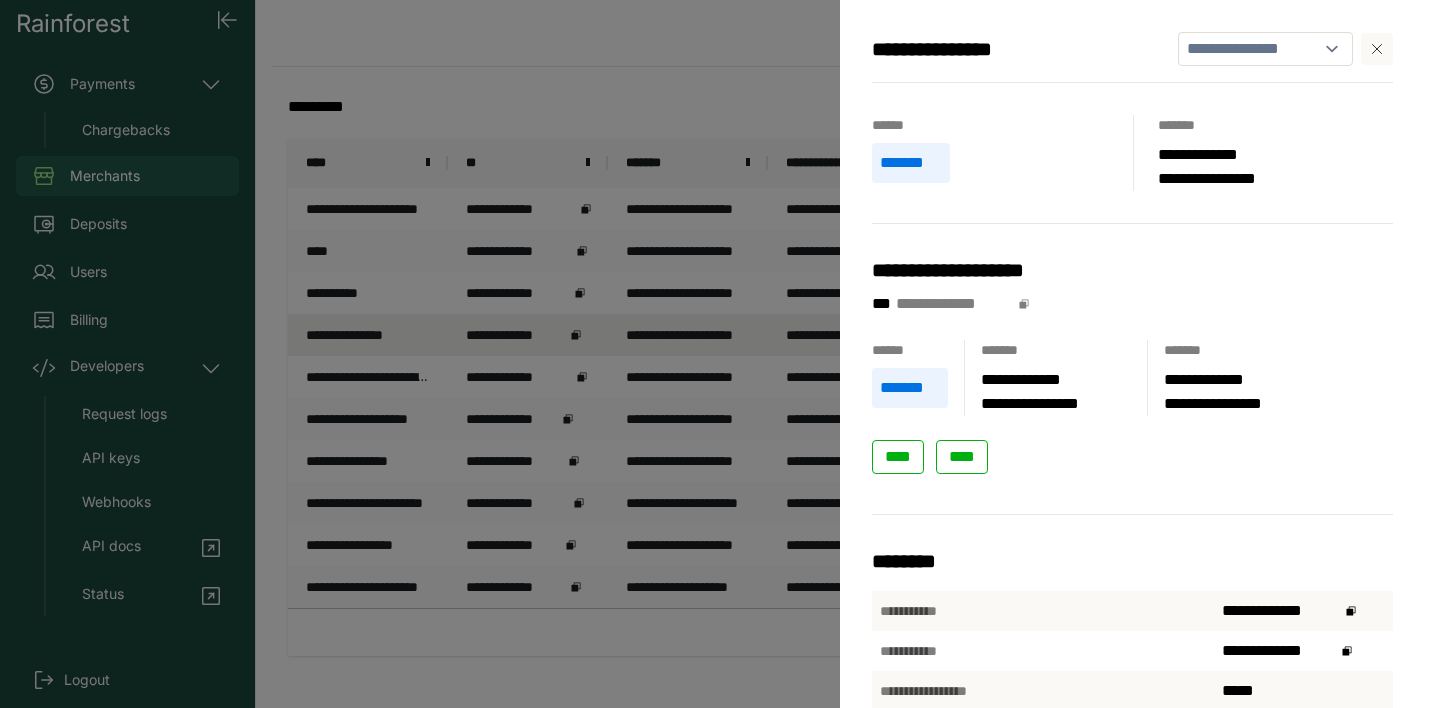 select 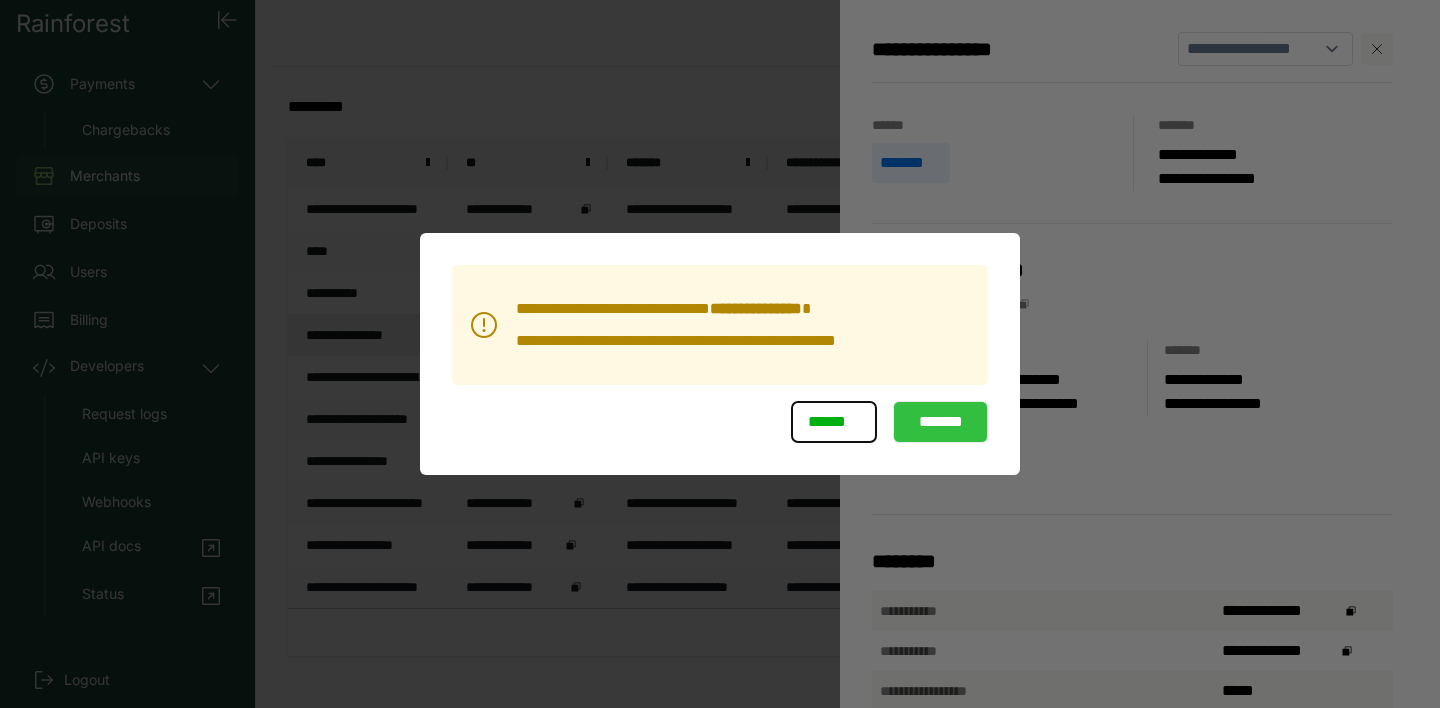 click on "*******" at bounding box center (940, 422) 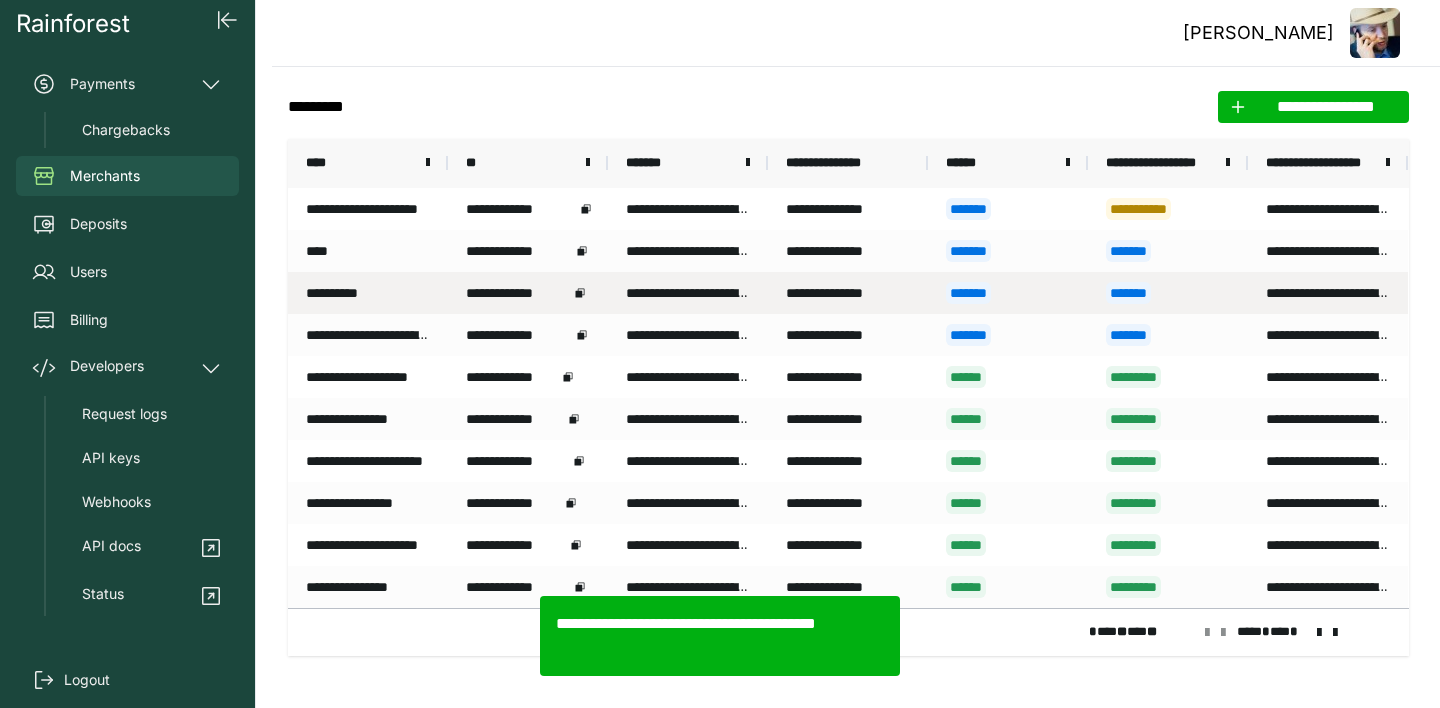 click on "**********" at bounding box center (368, 293) 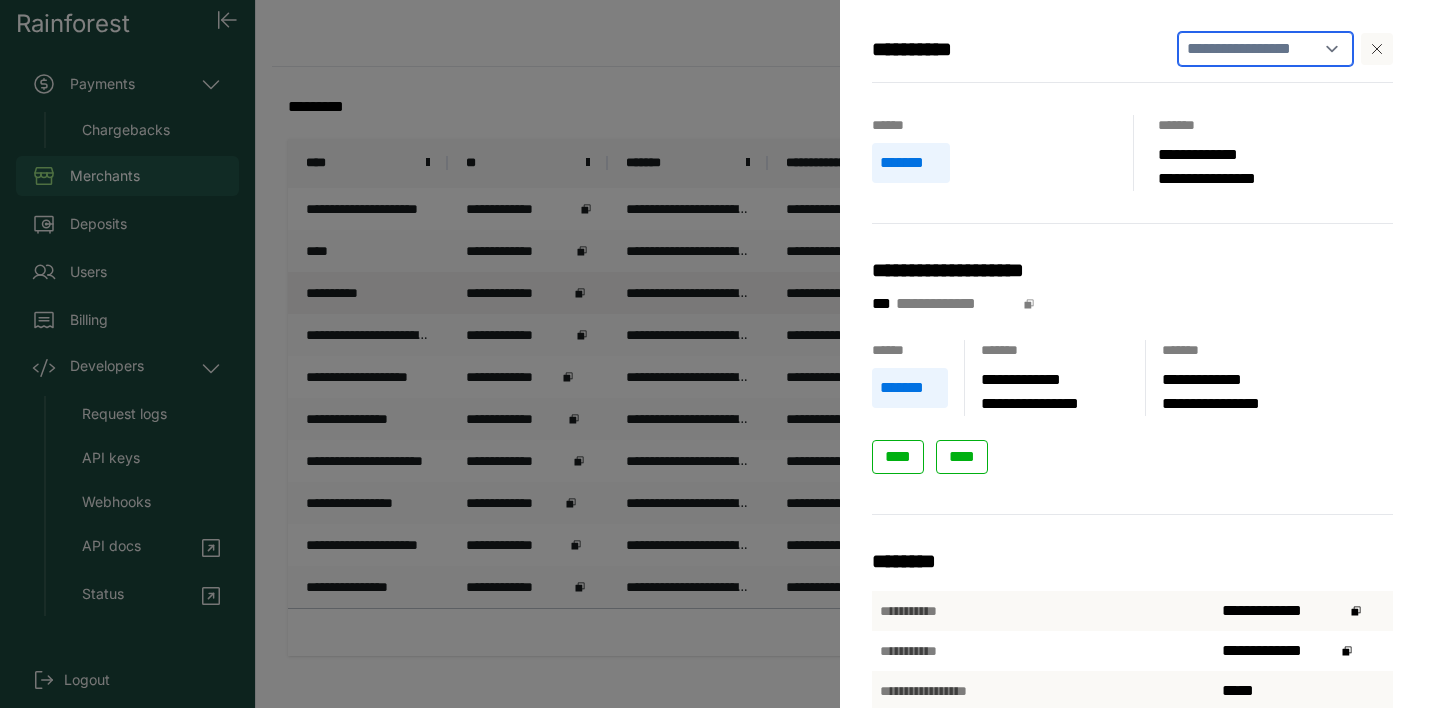 click on "**********" at bounding box center [1265, 49] 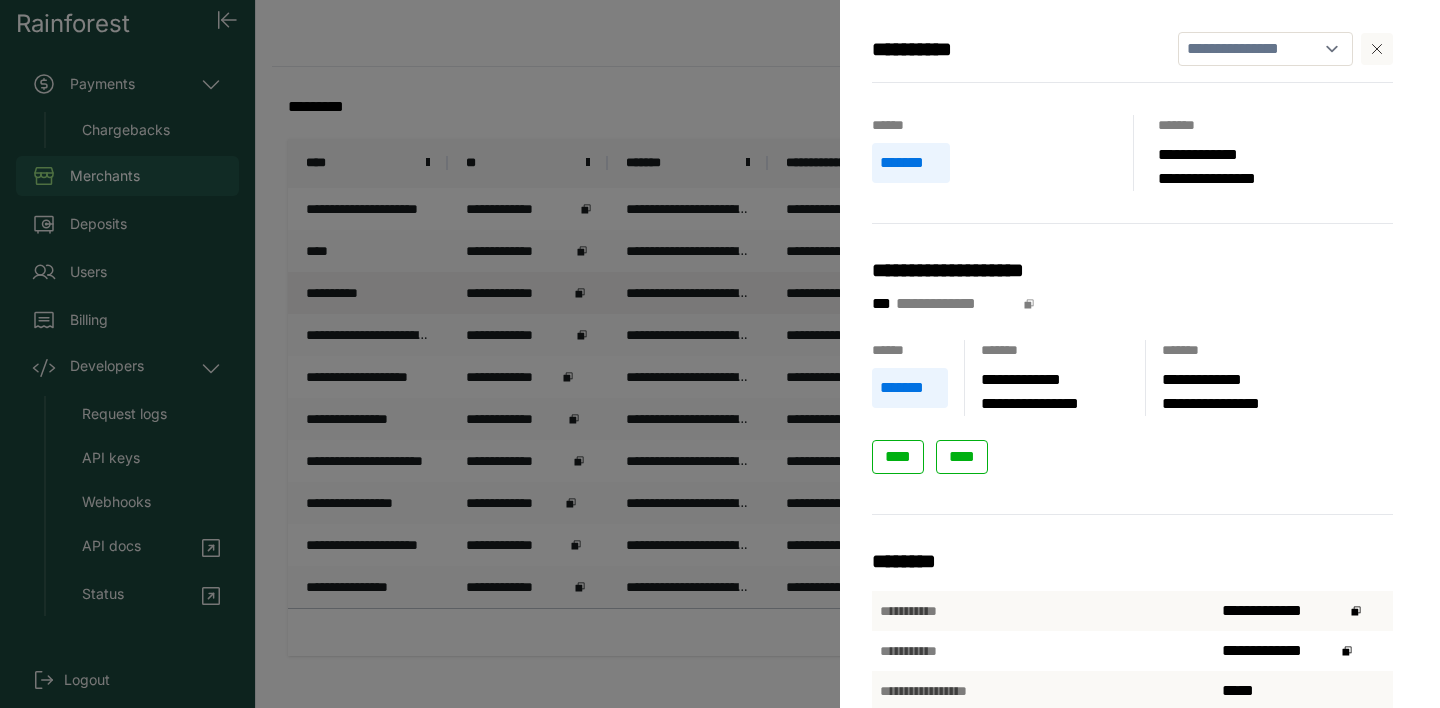 select 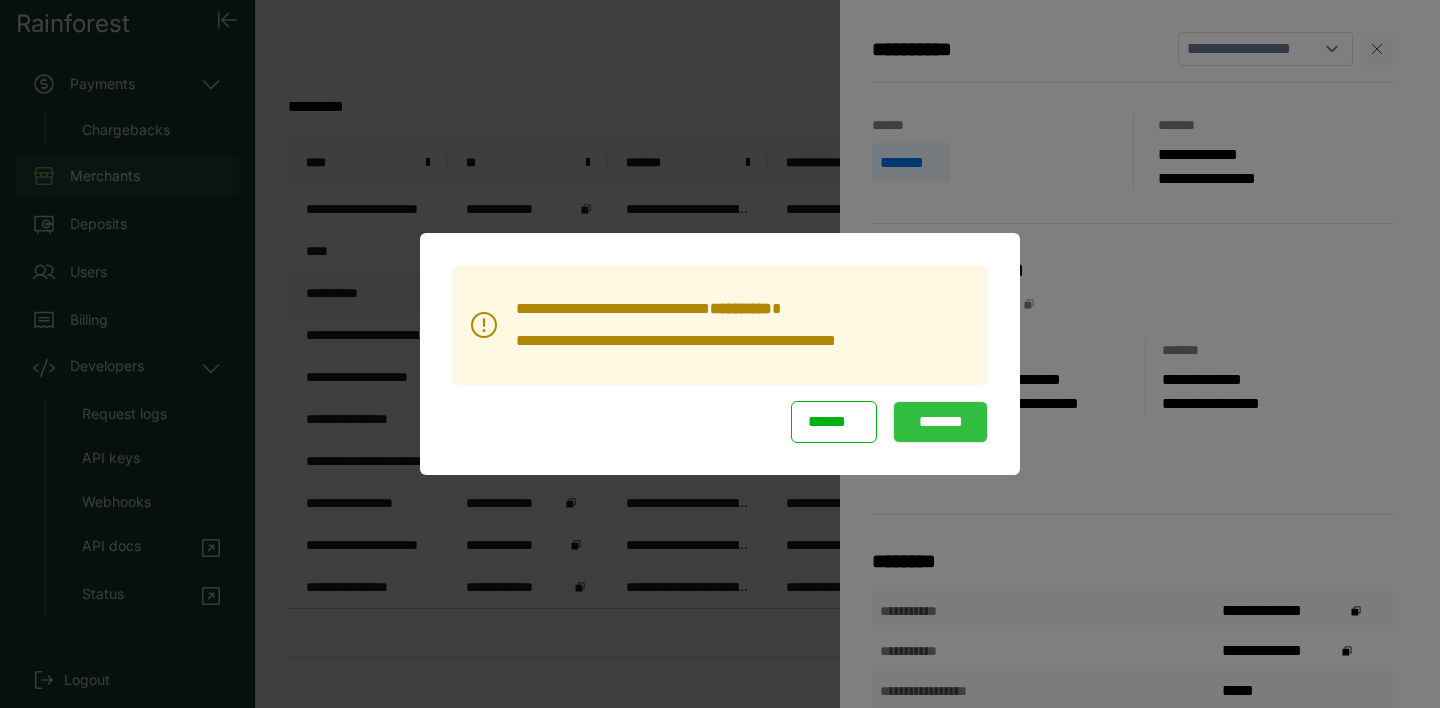 click on "*******" 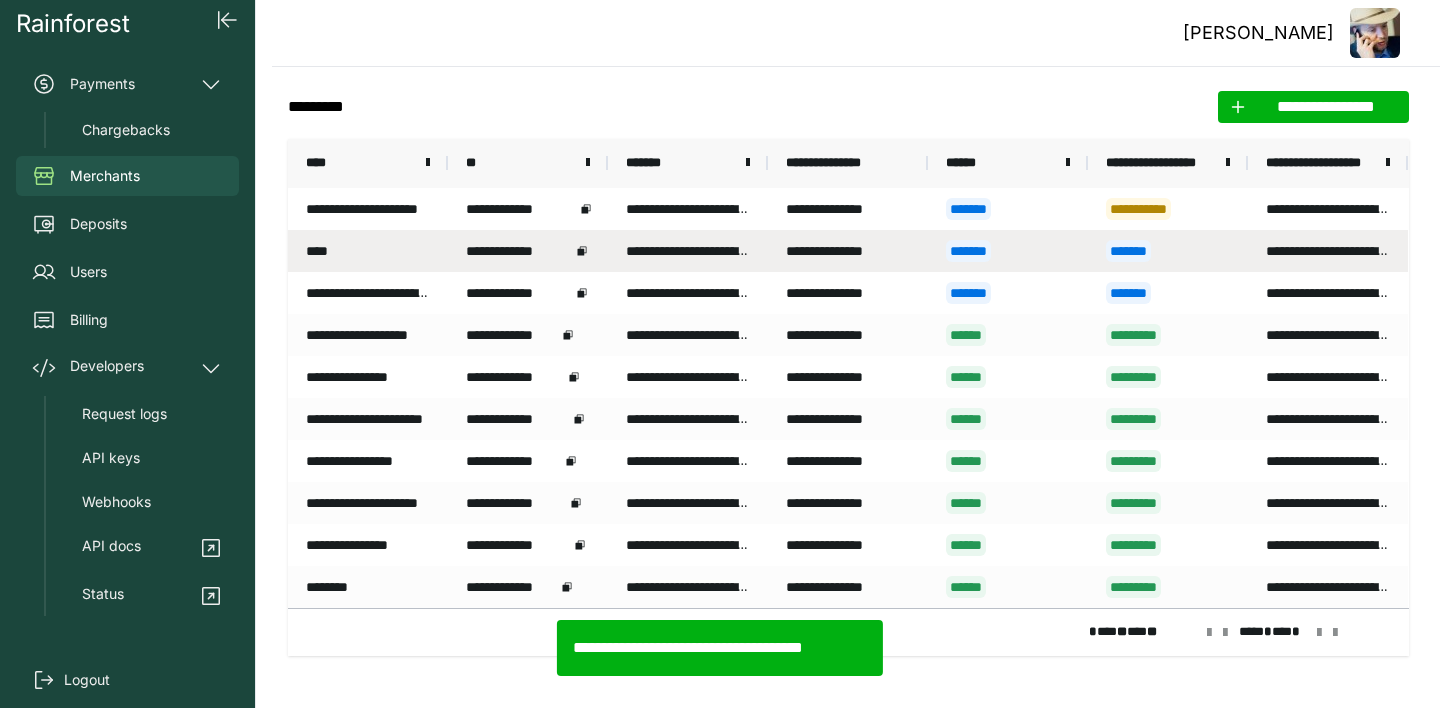 click on "****" at bounding box center (368, 251) 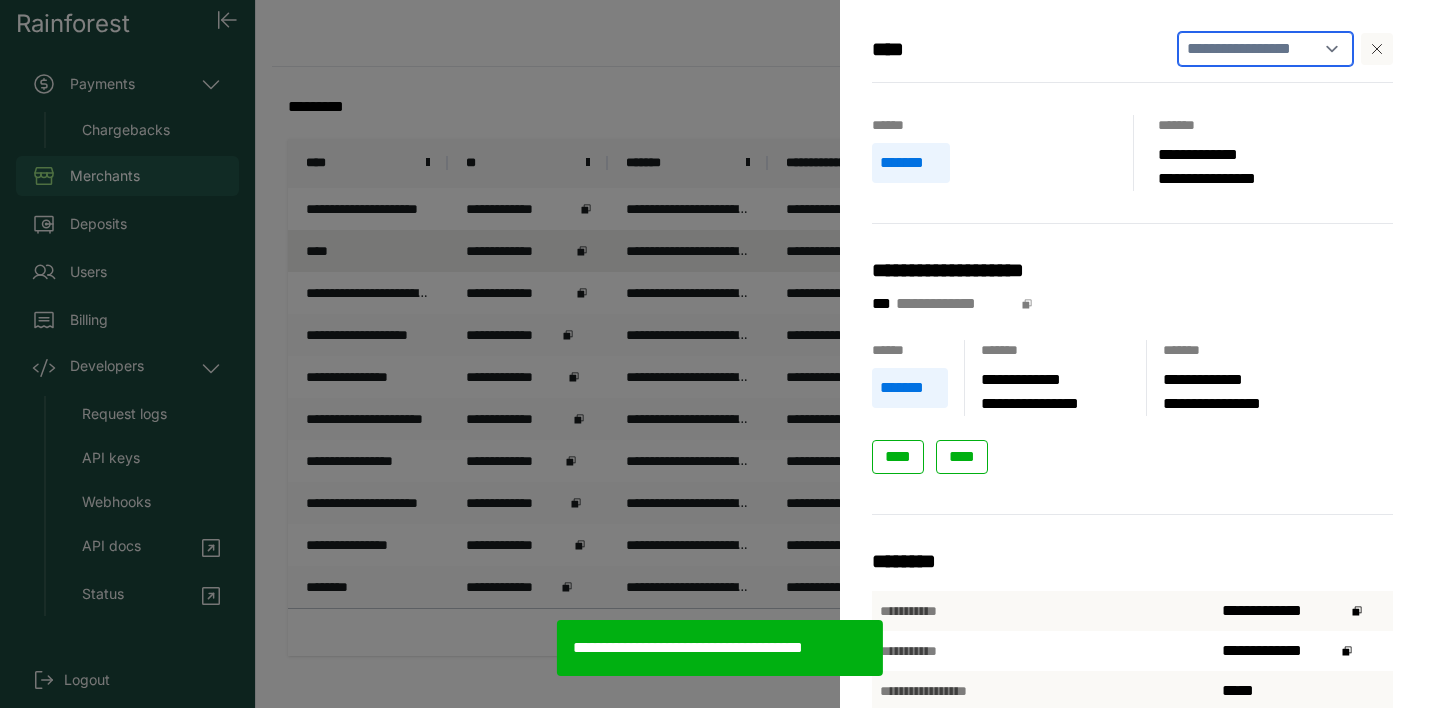 click on "**********" at bounding box center (1265, 49) 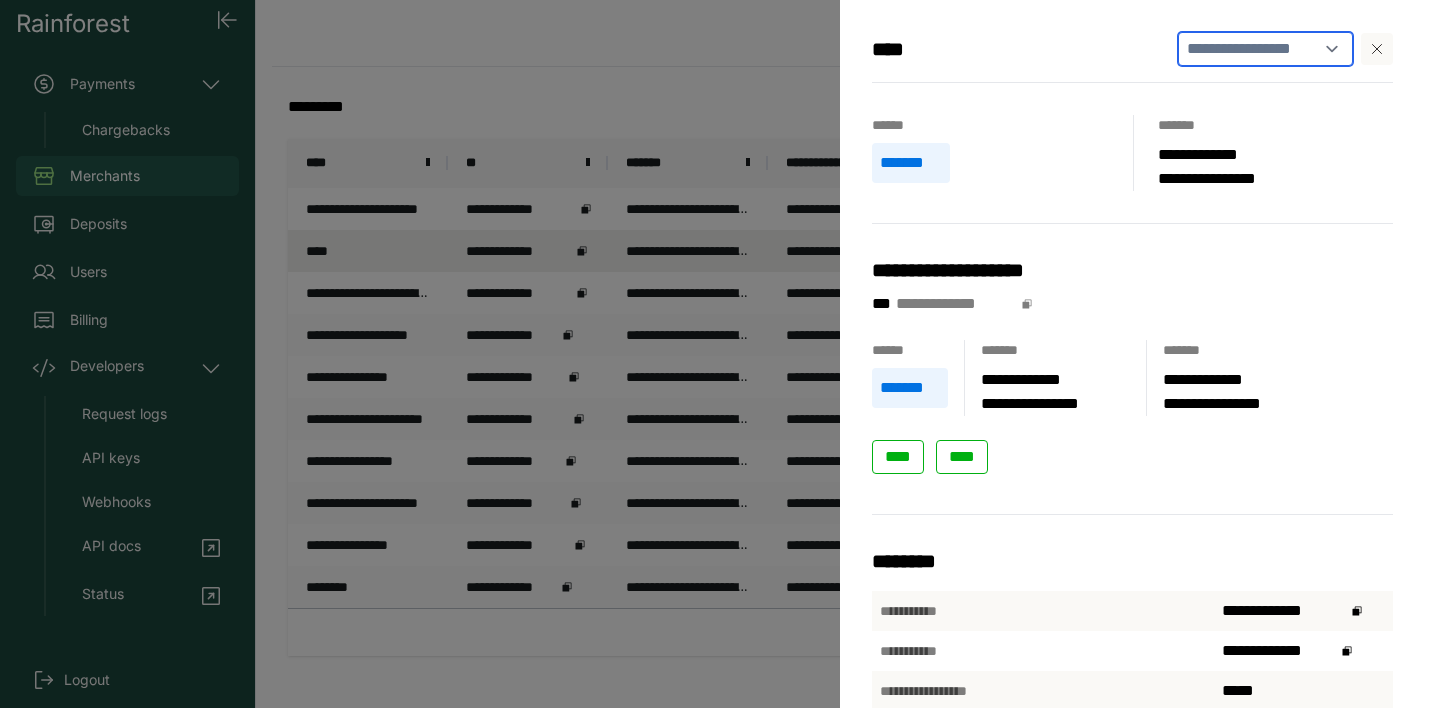 select on "**********" 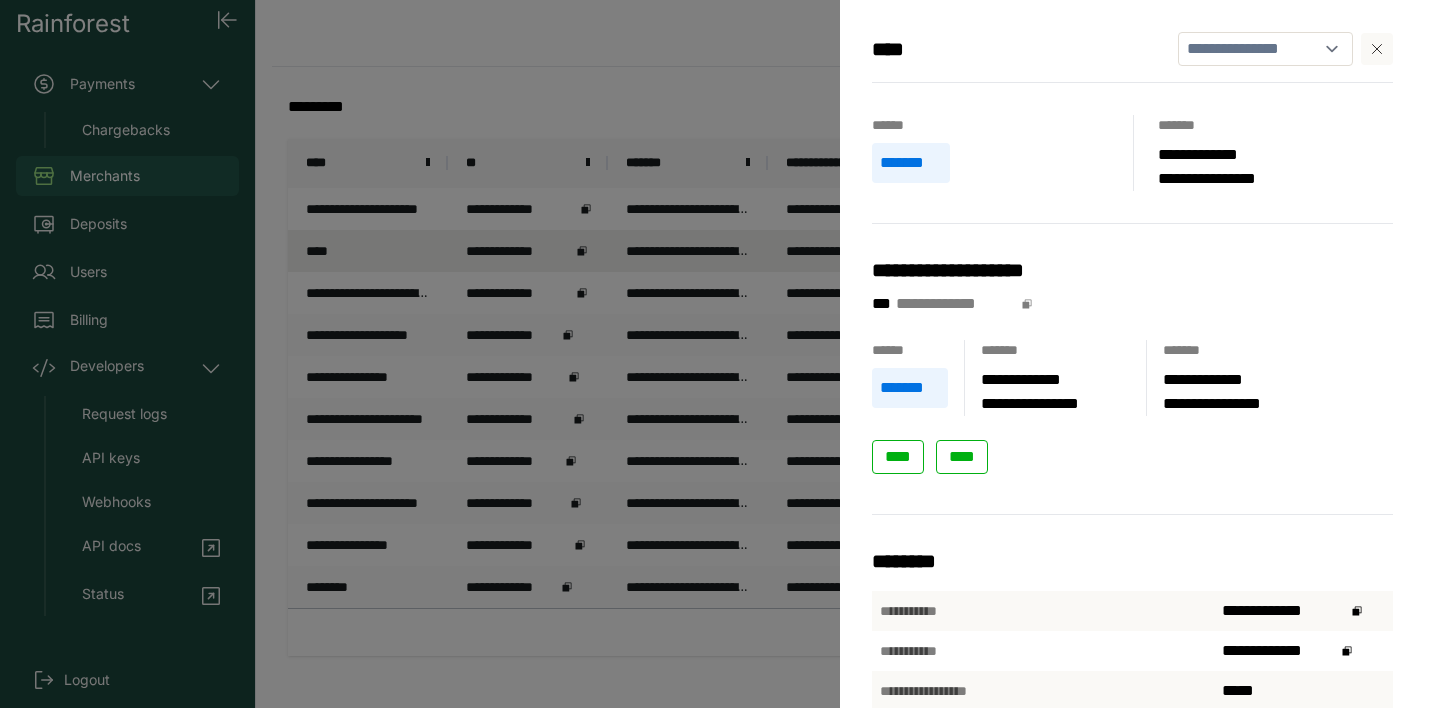 select 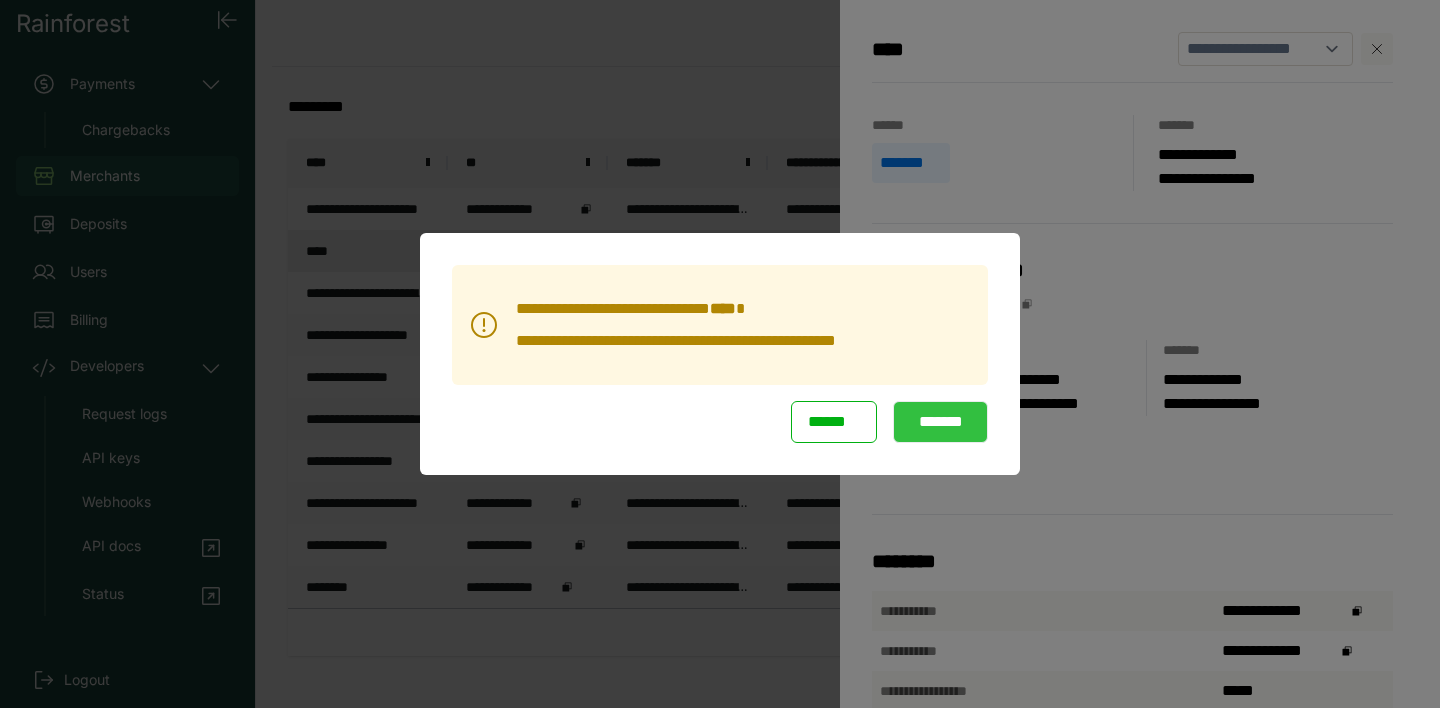 click on "*******" at bounding box center (940, 422) 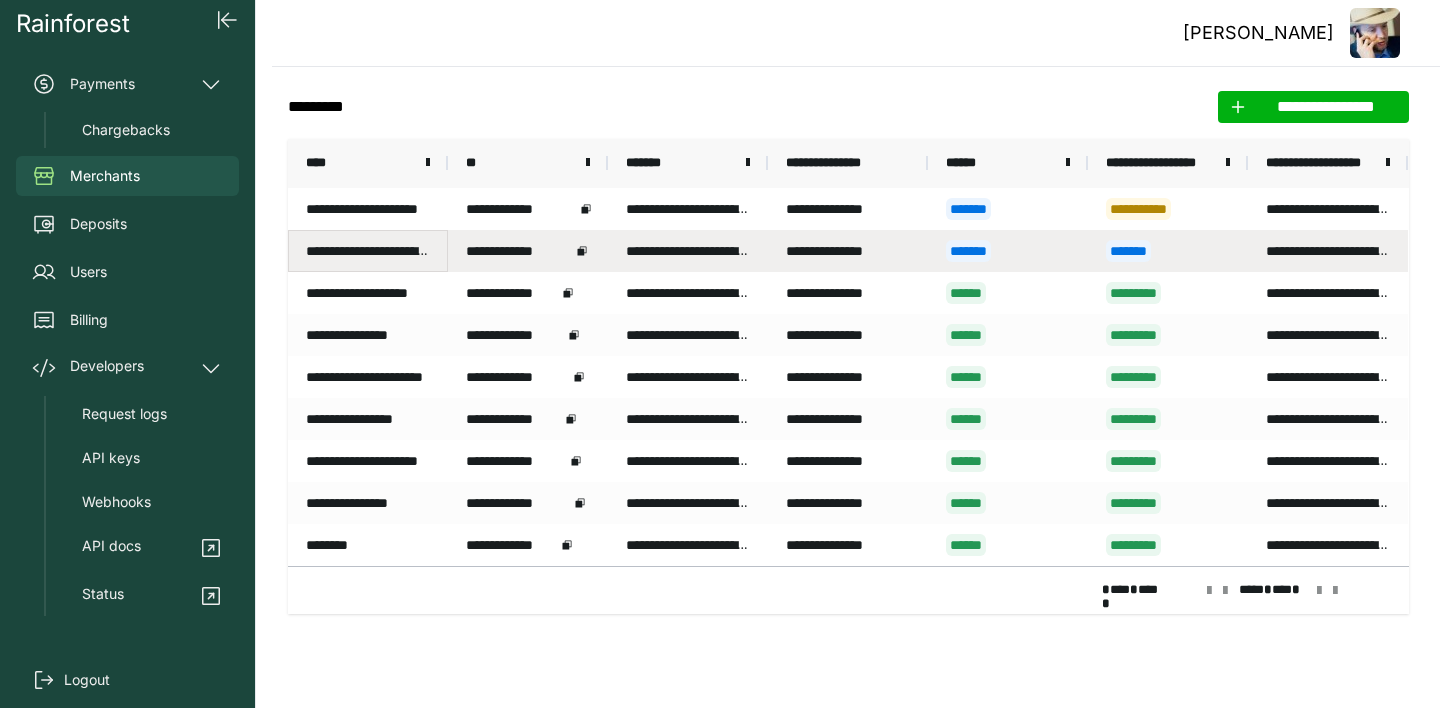 click on "**********" at bounding box center (368, 251) 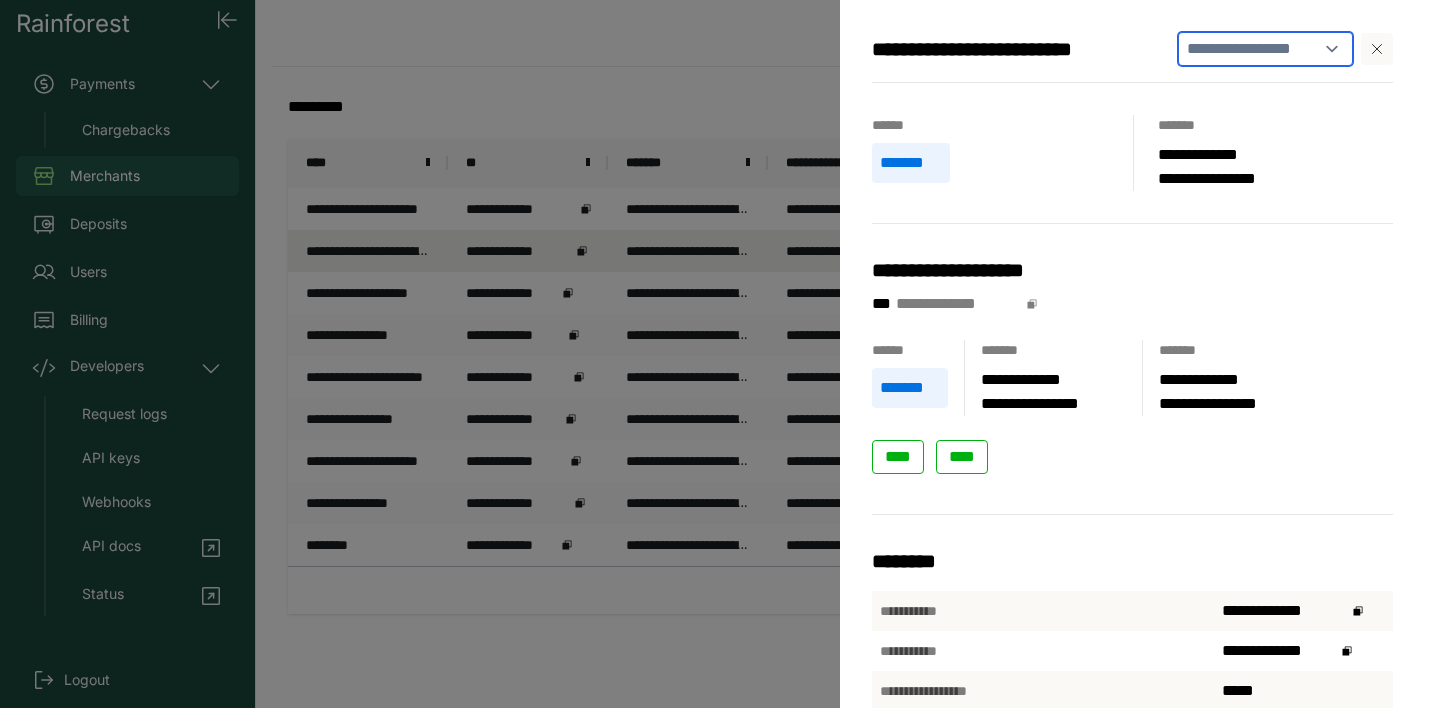 click on "**********" at bounding box center (1265, 49) 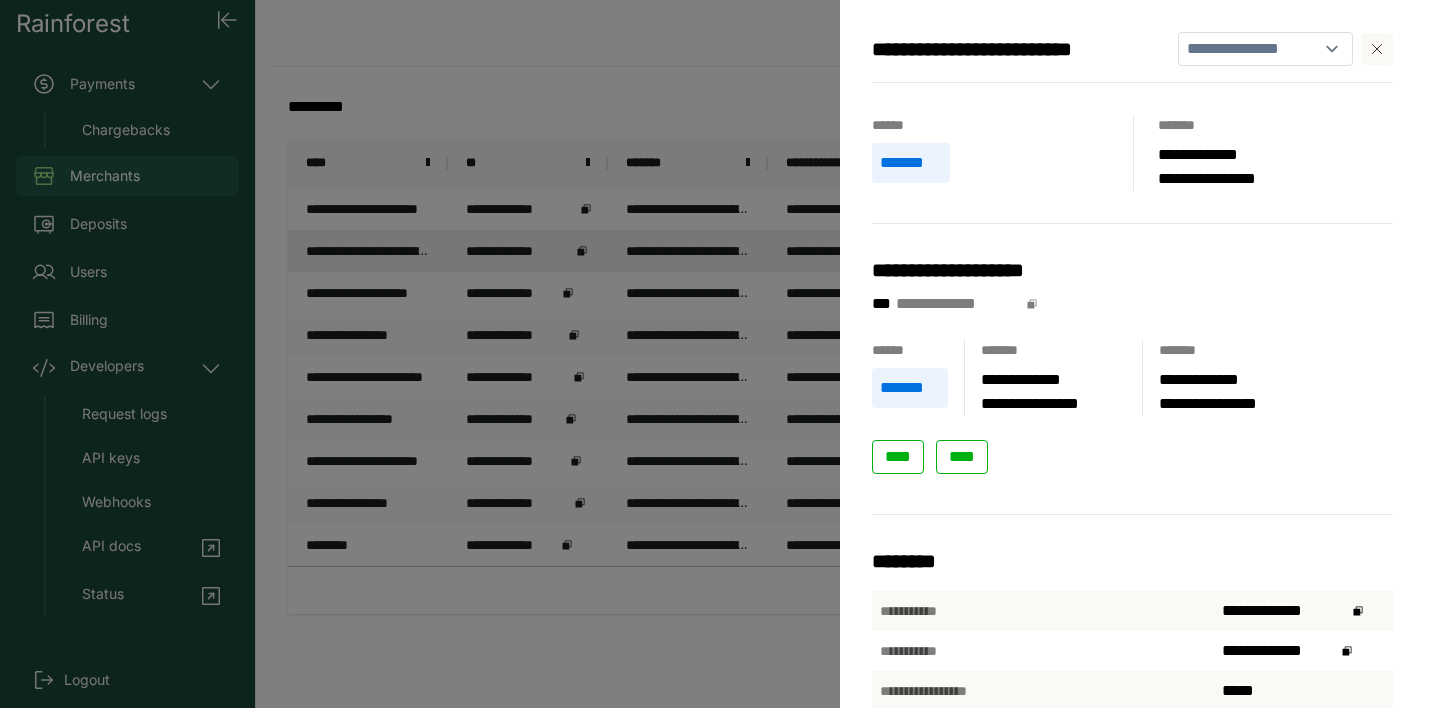 select 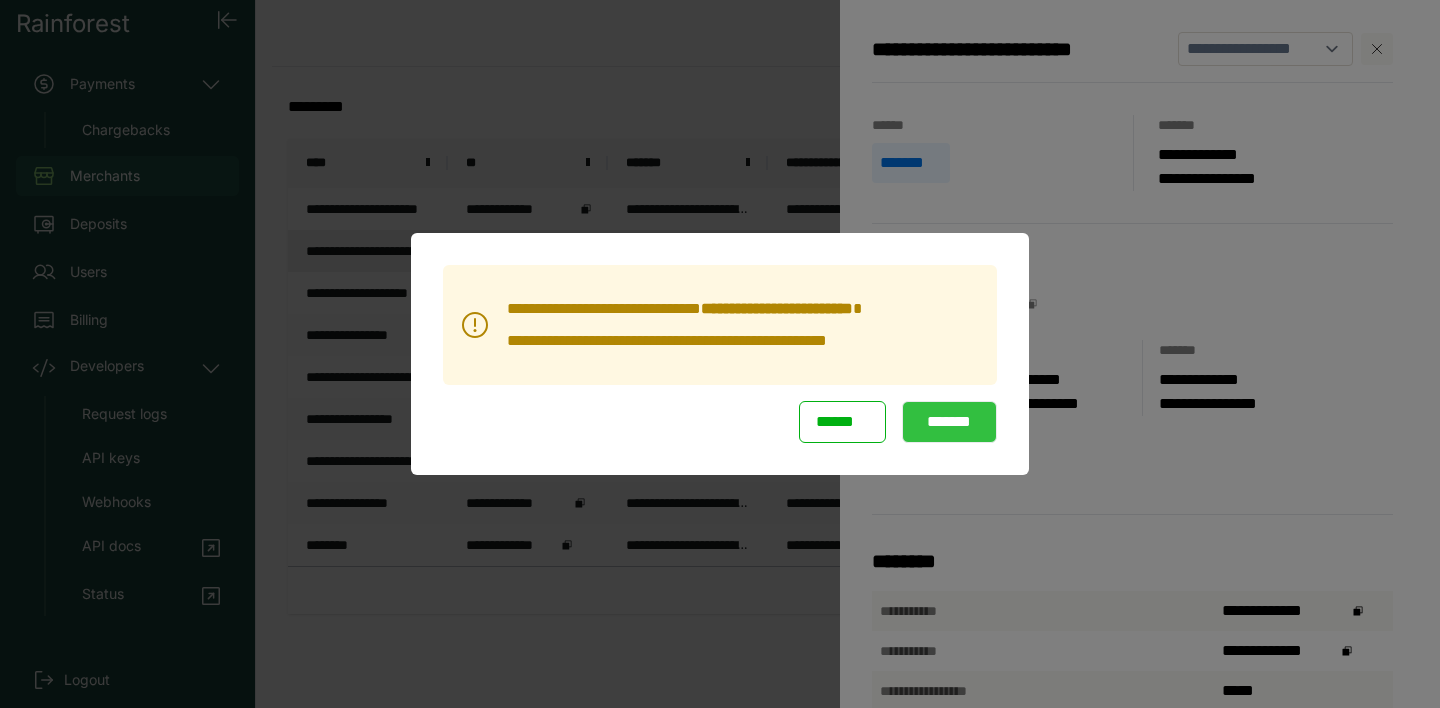 click on "*******" at bounding box center [949, 422] 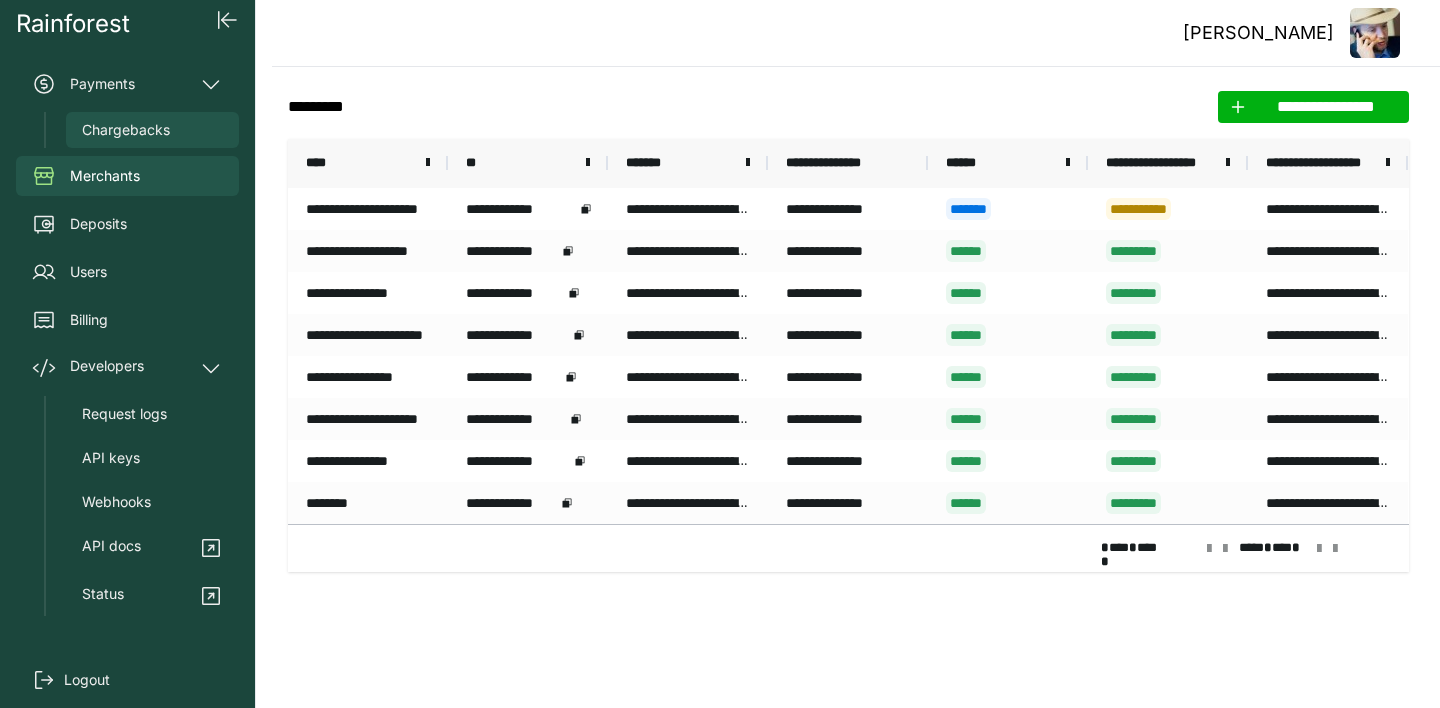 click on "Chargebacks" at bounding box center [126, 130] 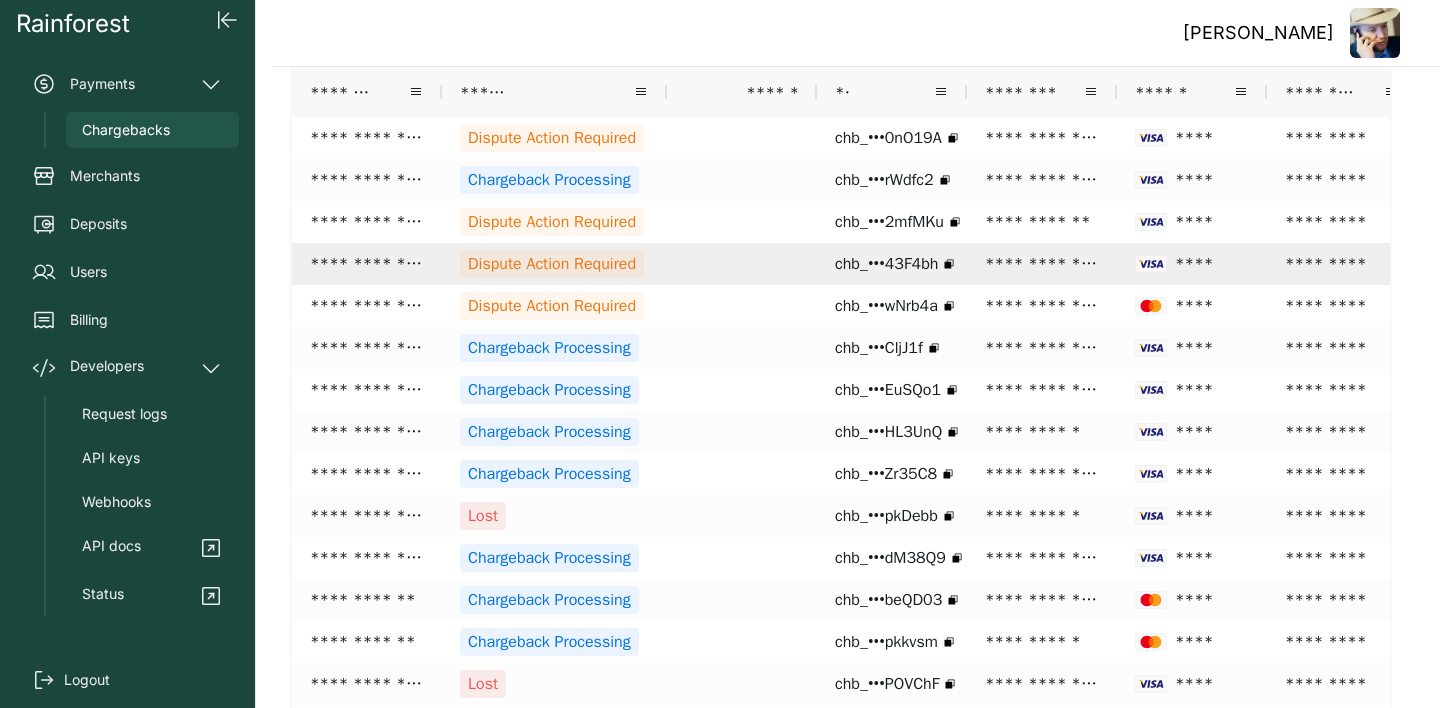 scroll, scrollTop: 220, scrollLeft: 0, axis: vertical 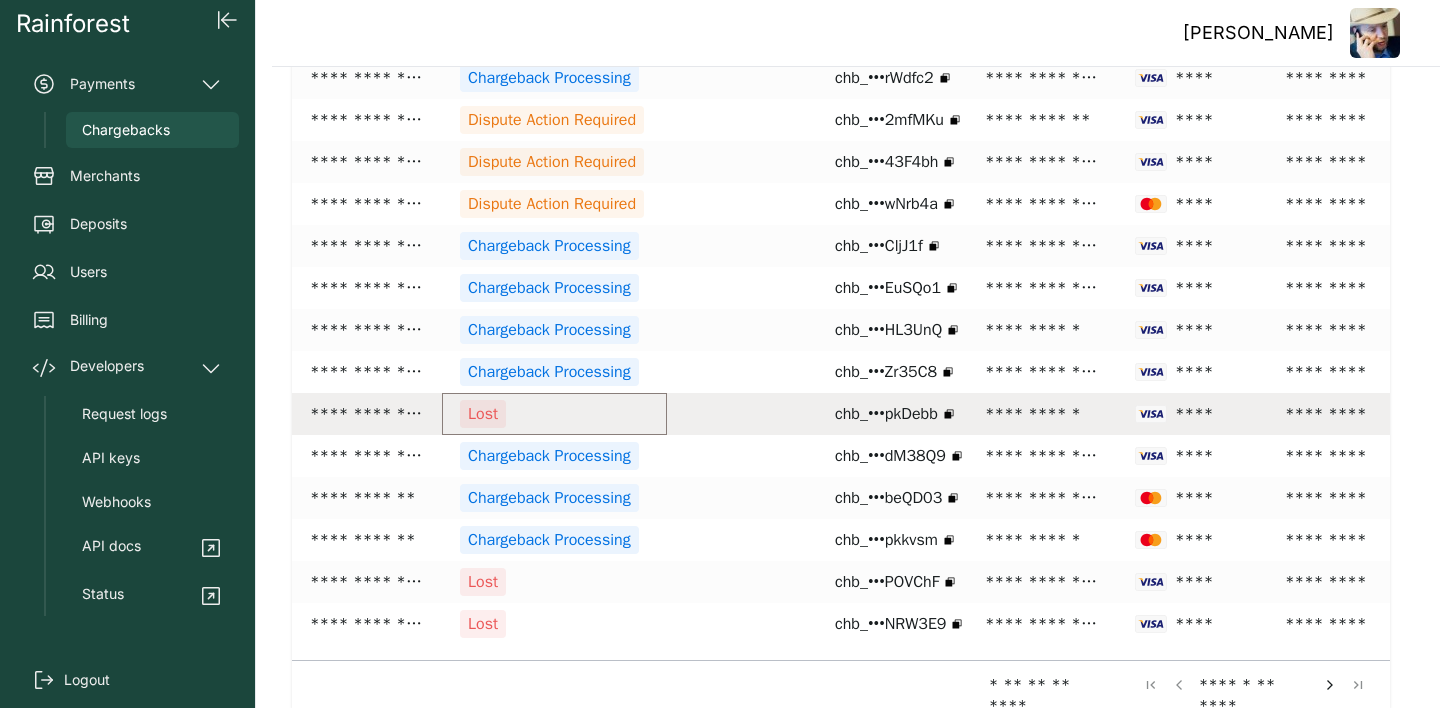 click on "Lost" at bounding box center [554, 414] 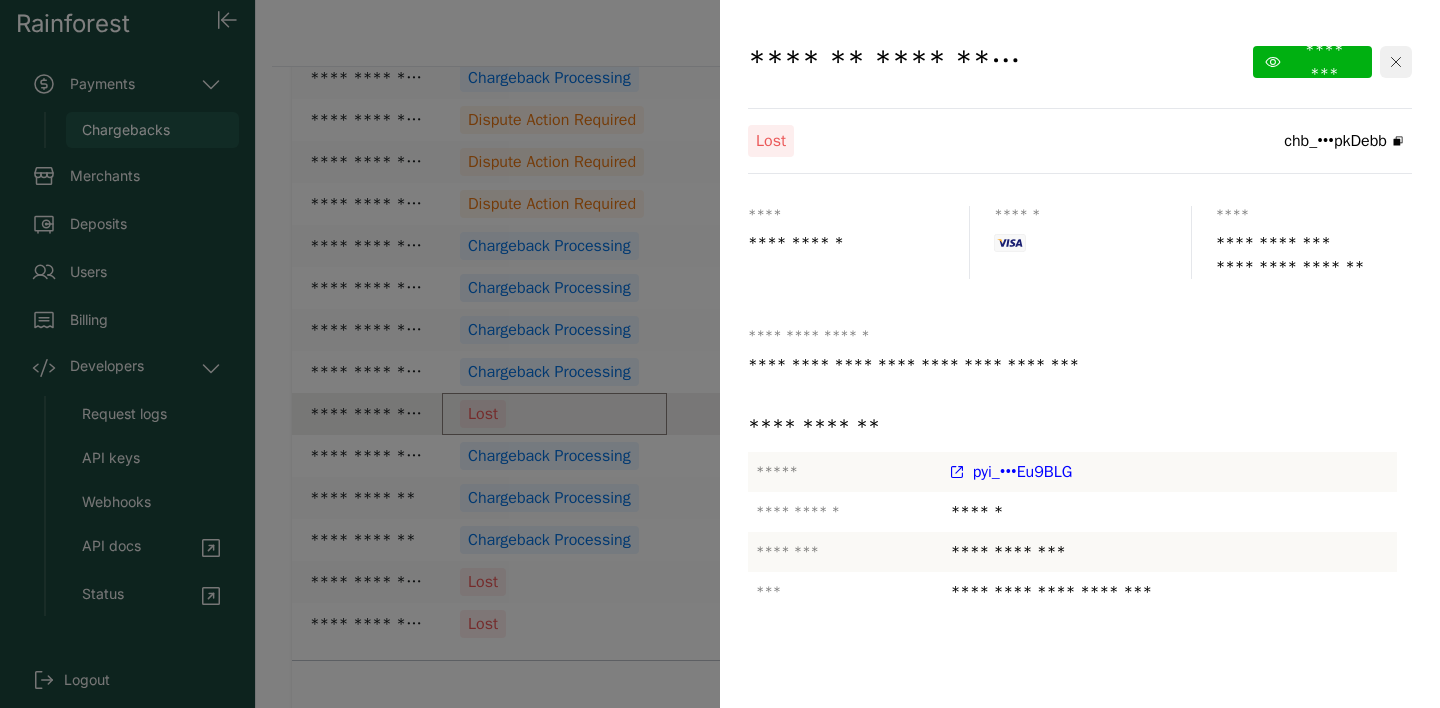 click 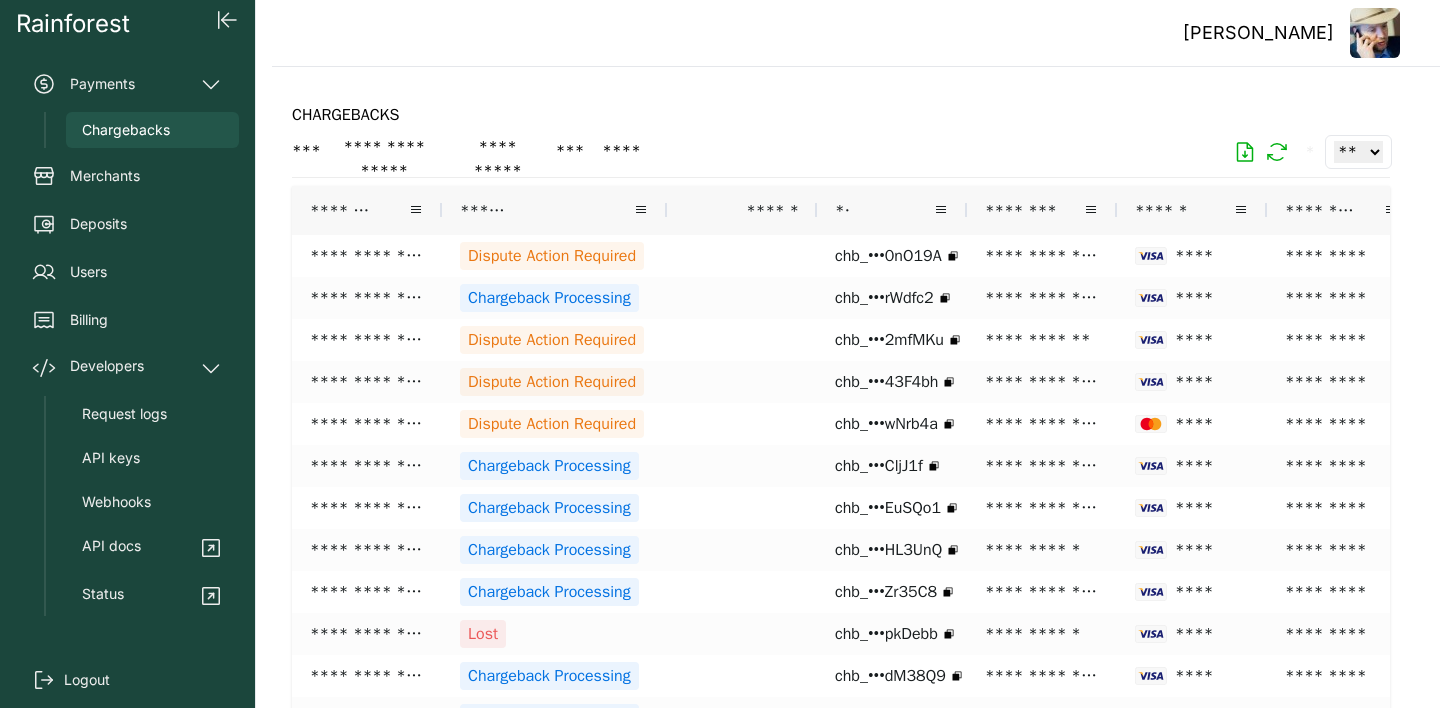 scroll, scrollTop: 0, scrollLeft: 0, axis: both 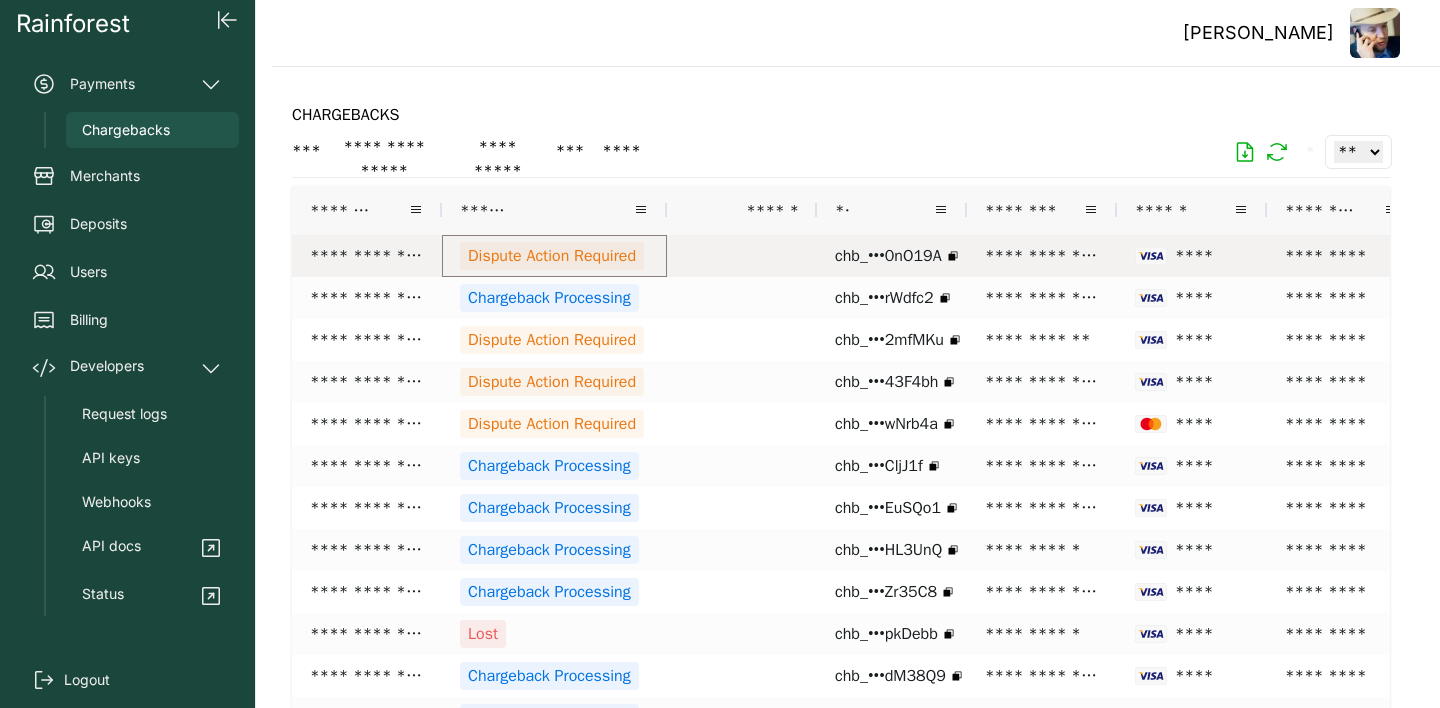 click on "Dispute Action Required" at bounding box center [552, 256] 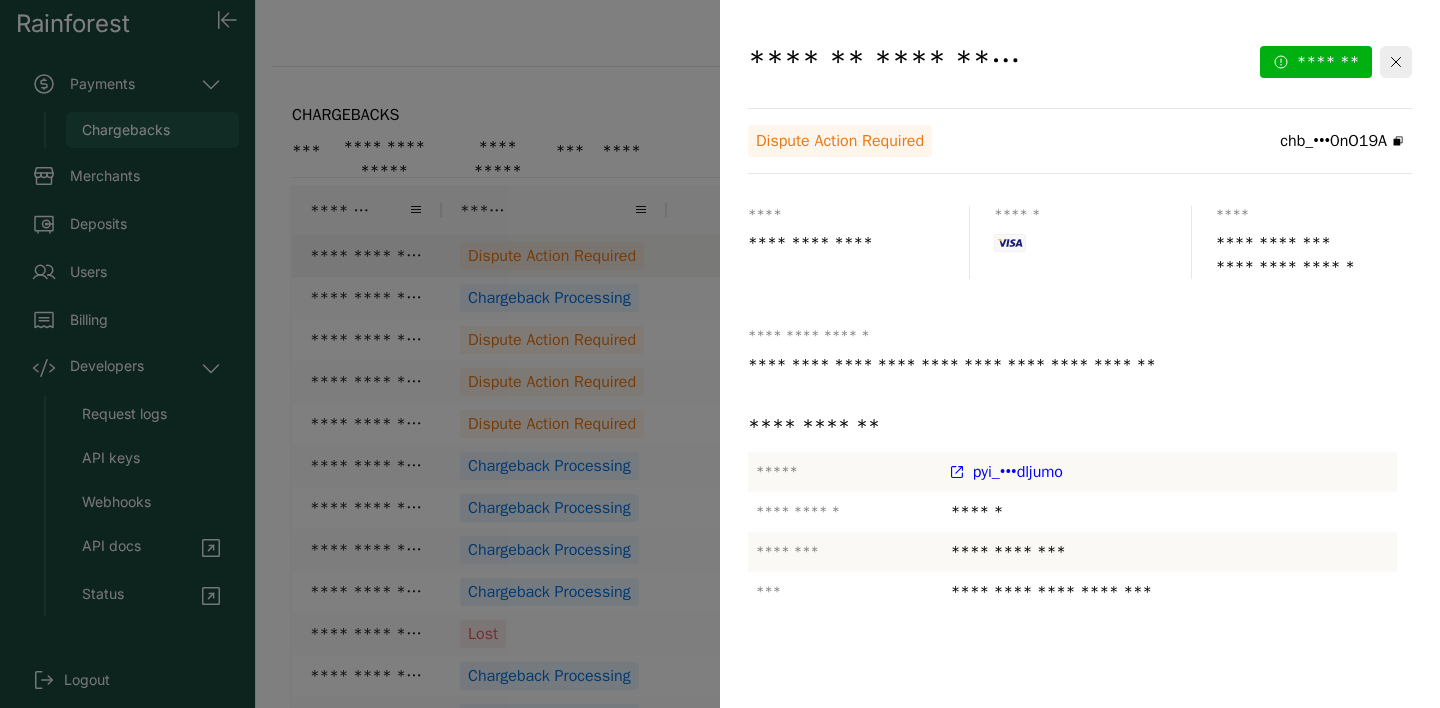 drag, startPoint x: 749, startPoint y: 67, endPoint x: 1048, endPoint y: 67, distance: 299 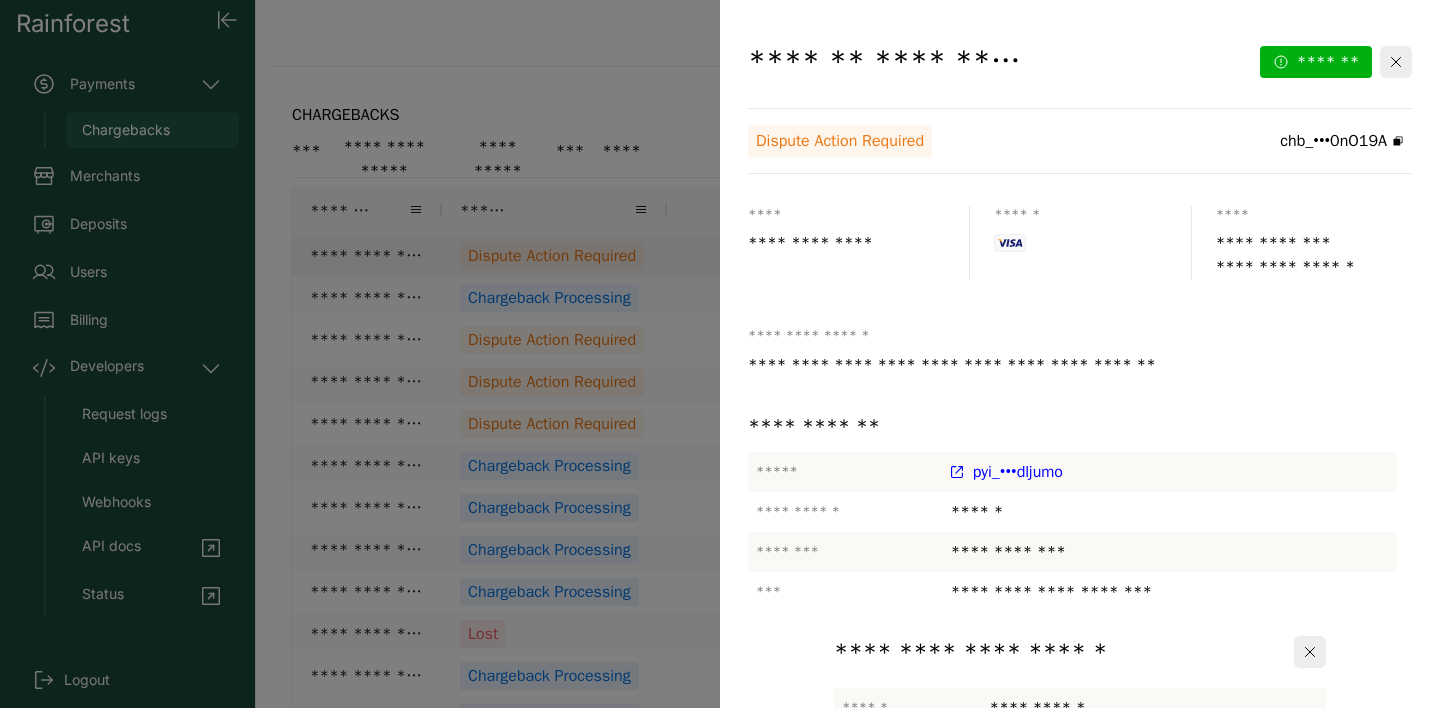 drag, startPoint x: 485, startPoint y: 231, endPoint x: 861, endPoint y: 459, distance: 439.7272 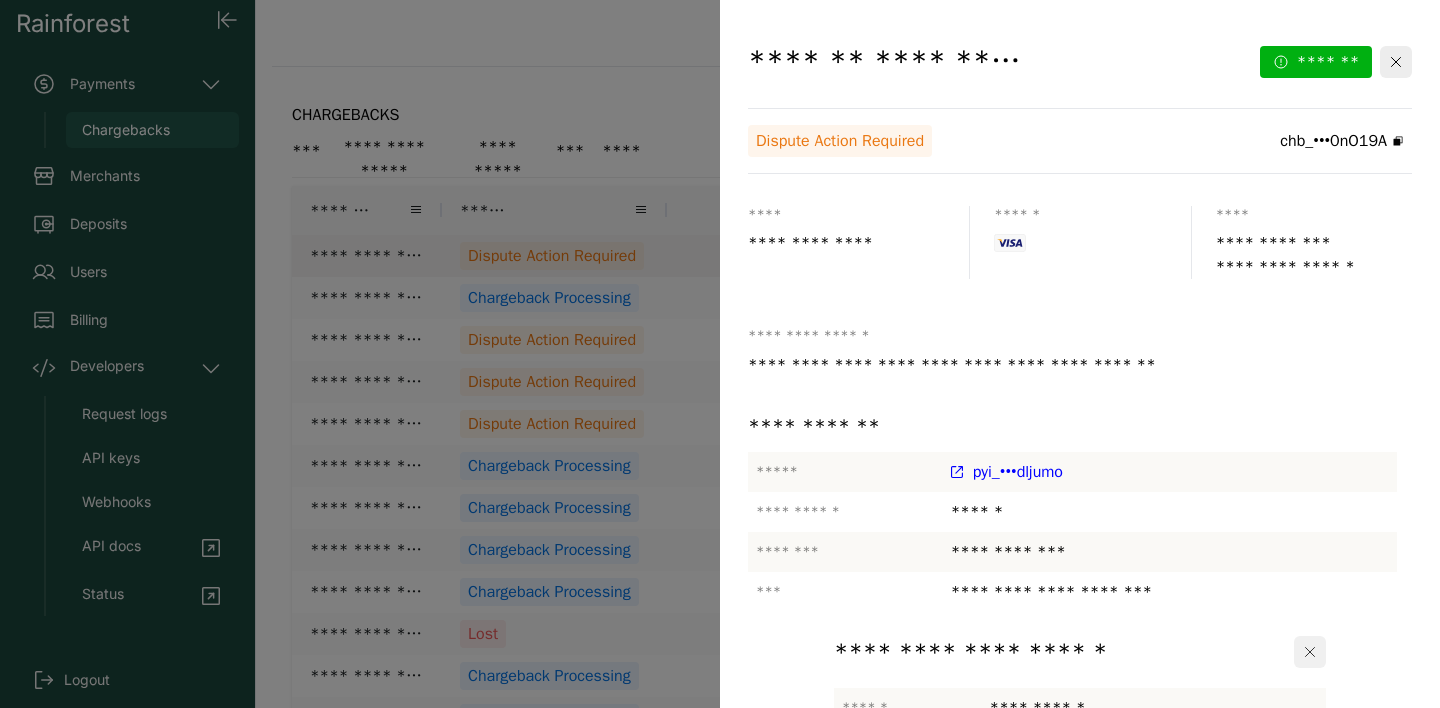 click at bounding box center [1310, 652] 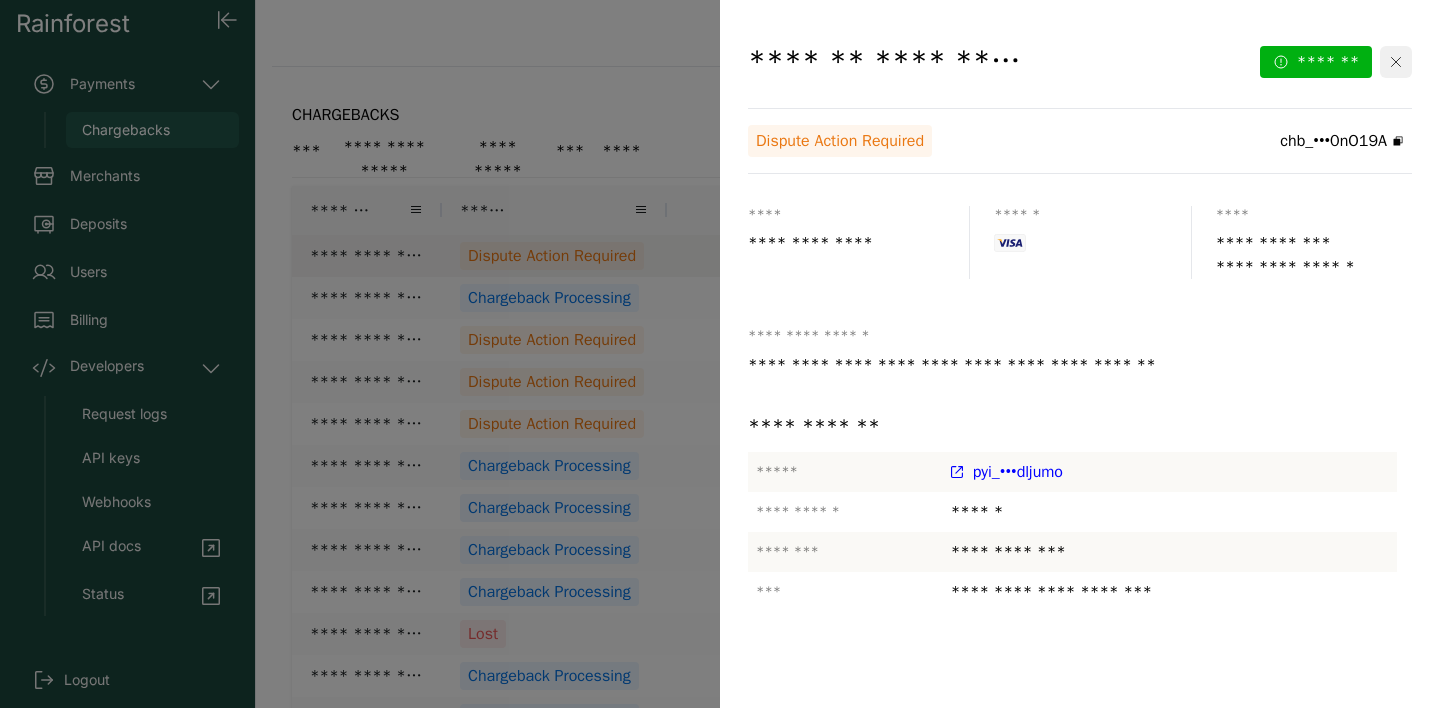 click 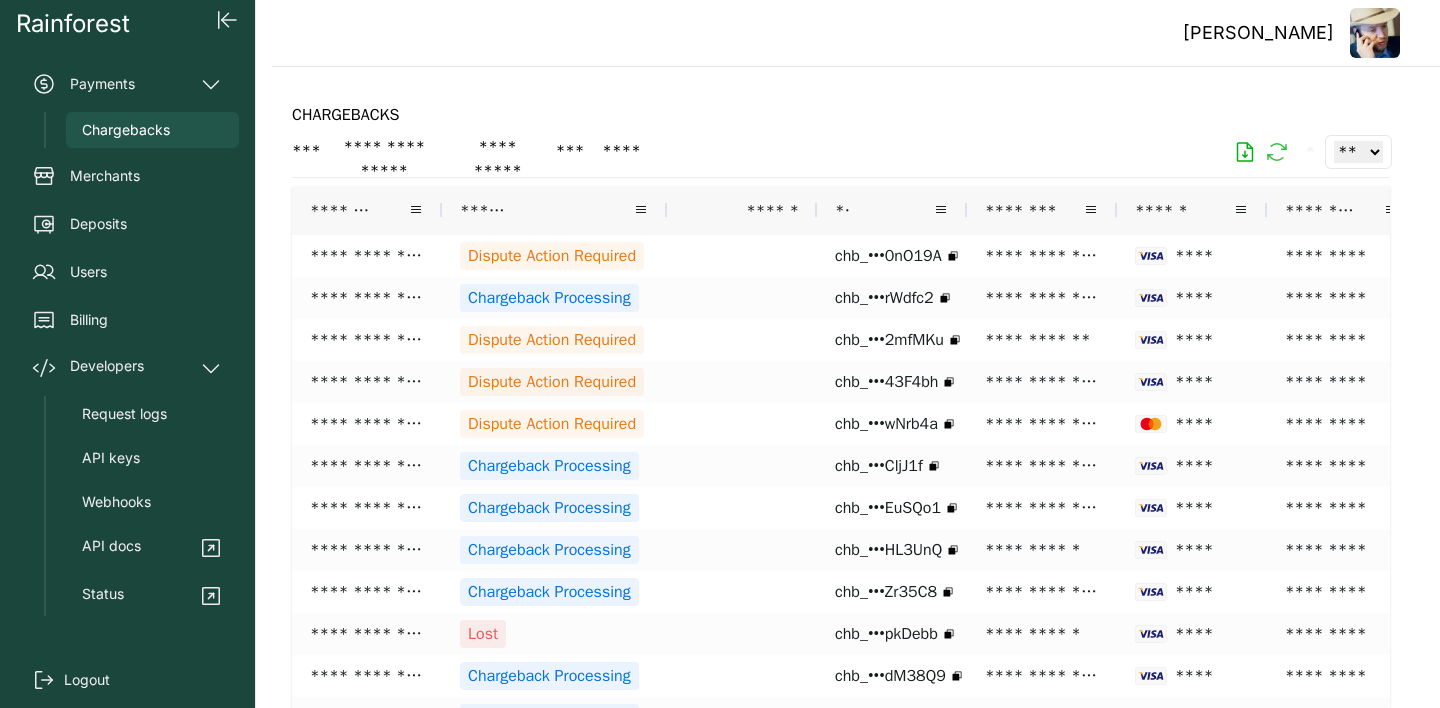 click 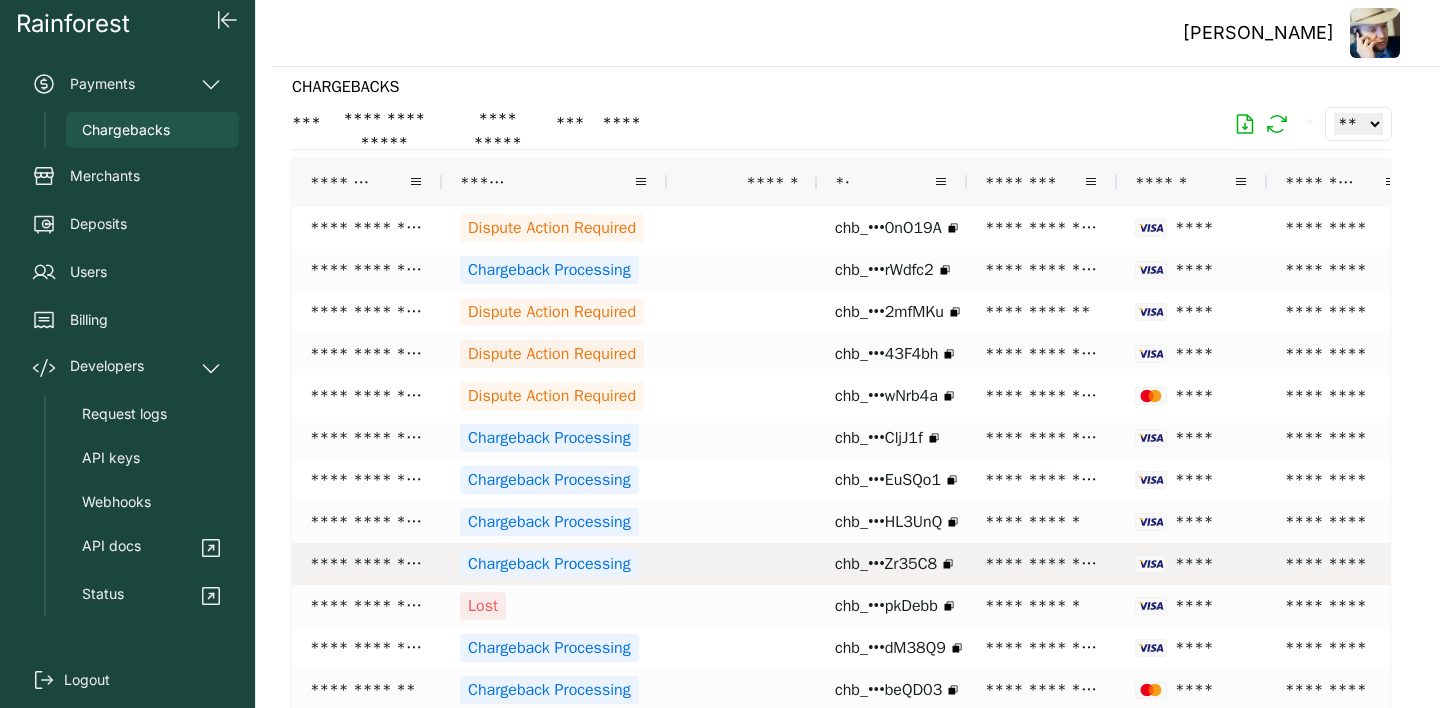 scroll, scrollTop: 33, scrollLeft: 0, axis: vertical 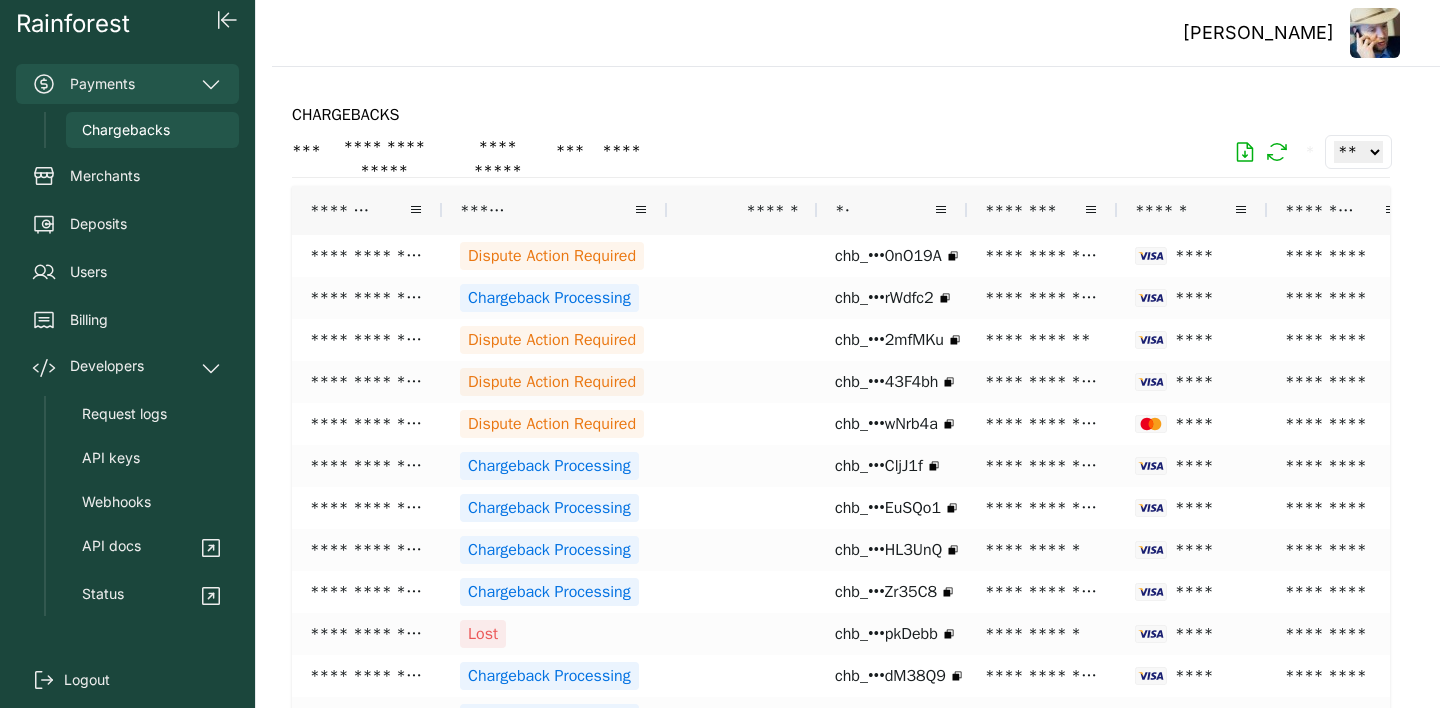 click on "Payments" at bounding box center (127, 84) 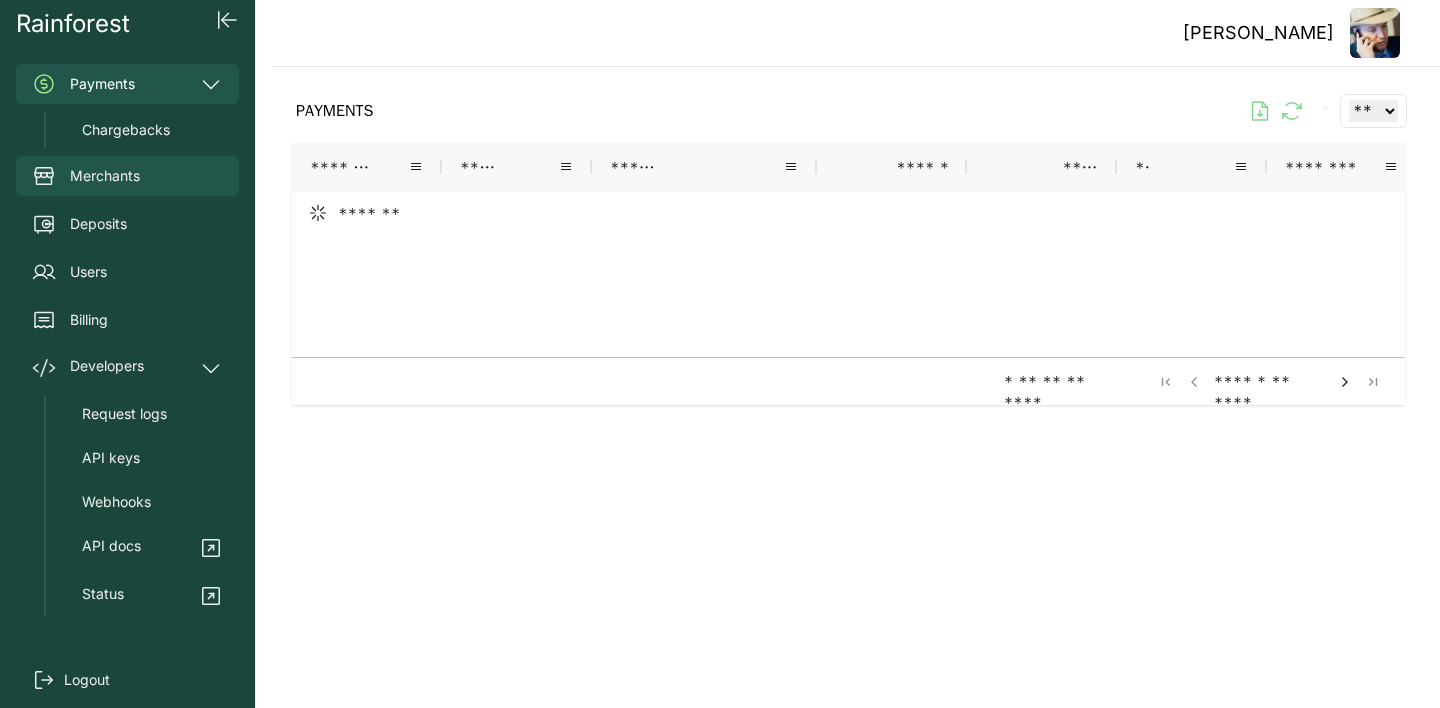 click on "Merchants" at bounding box center [105, 176] 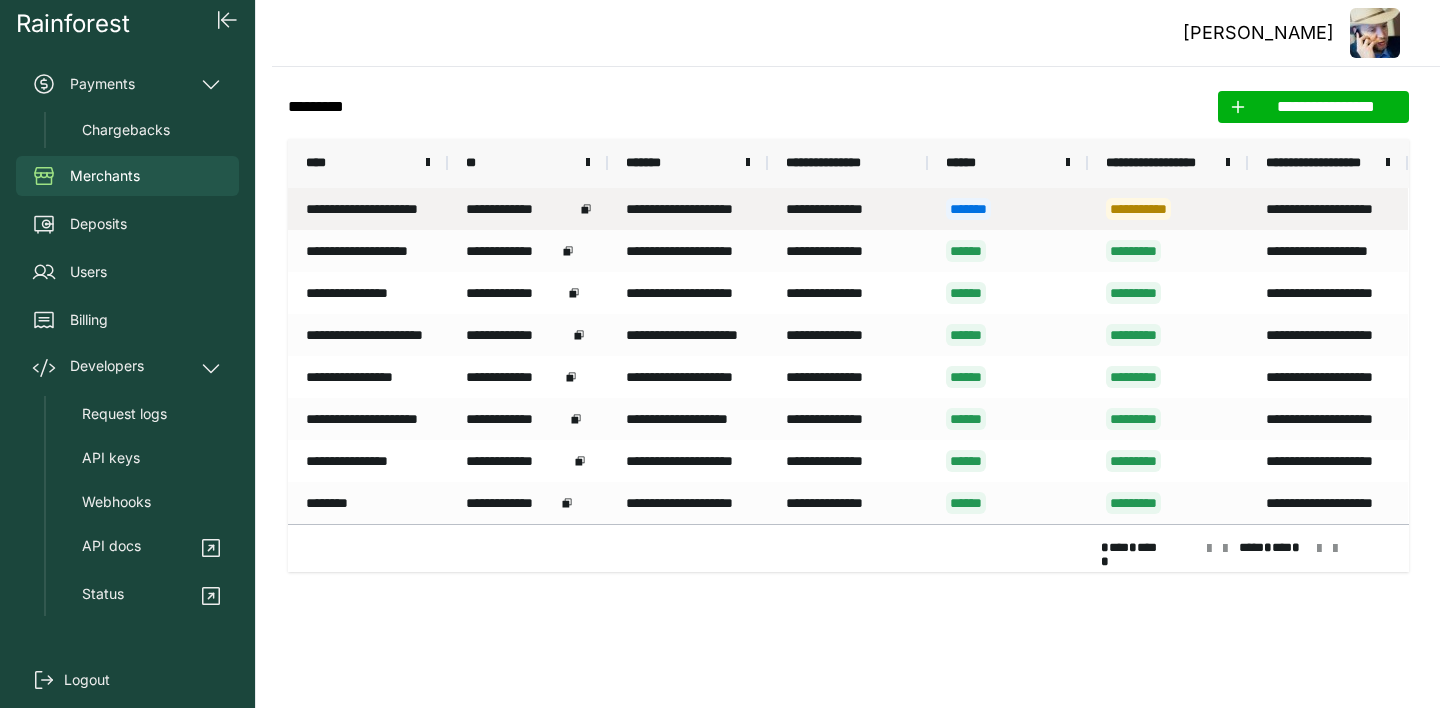 click on "**********" at bounding box center (1138, 209) 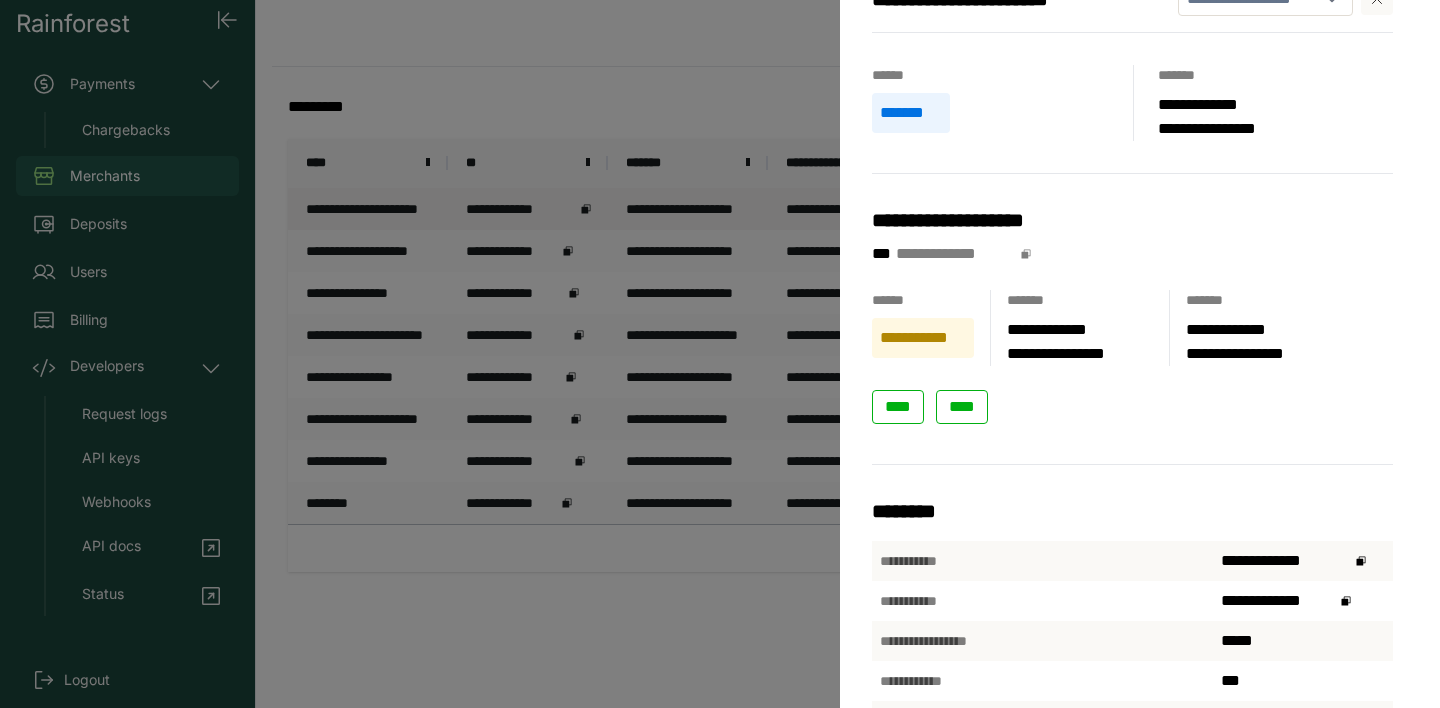 scroll, scrollTop: 54, scrollLeft: 0, axis: vertical 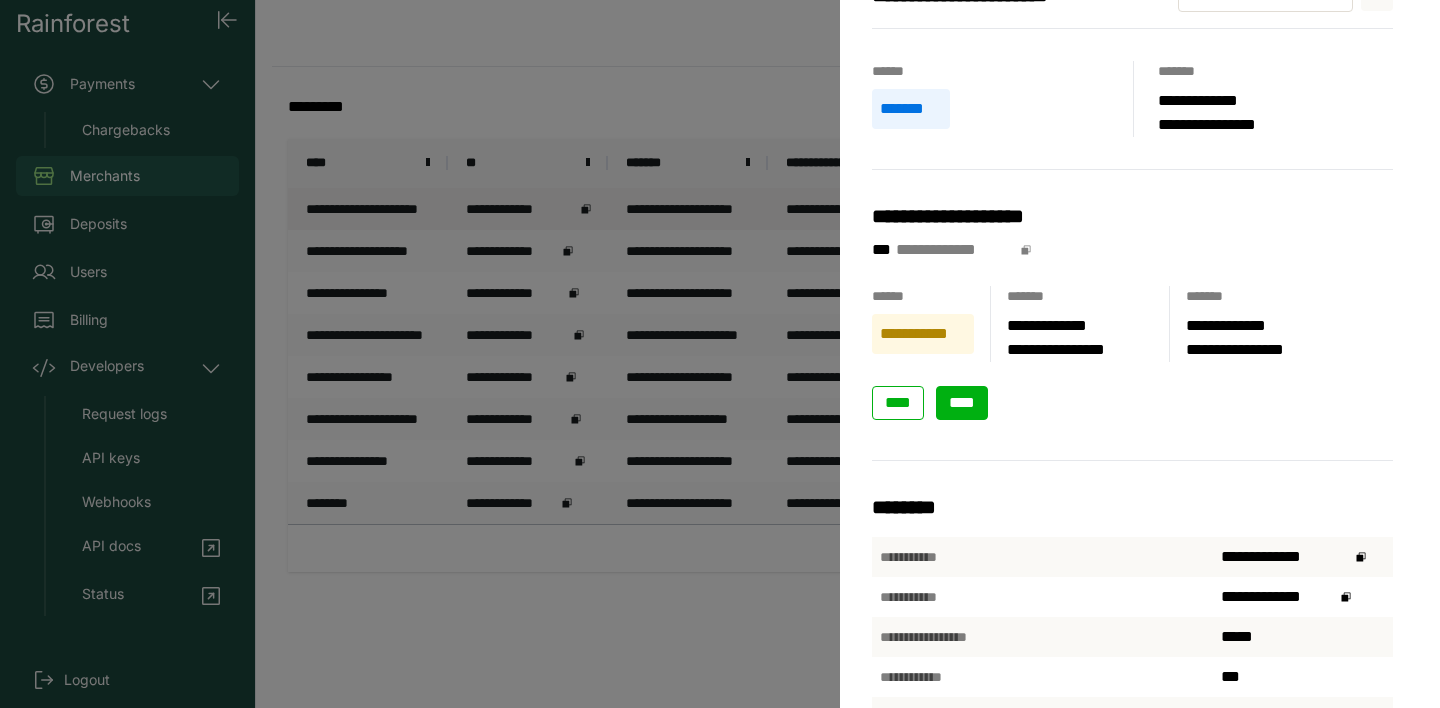 click on "****" at bounding box center [962, 402] 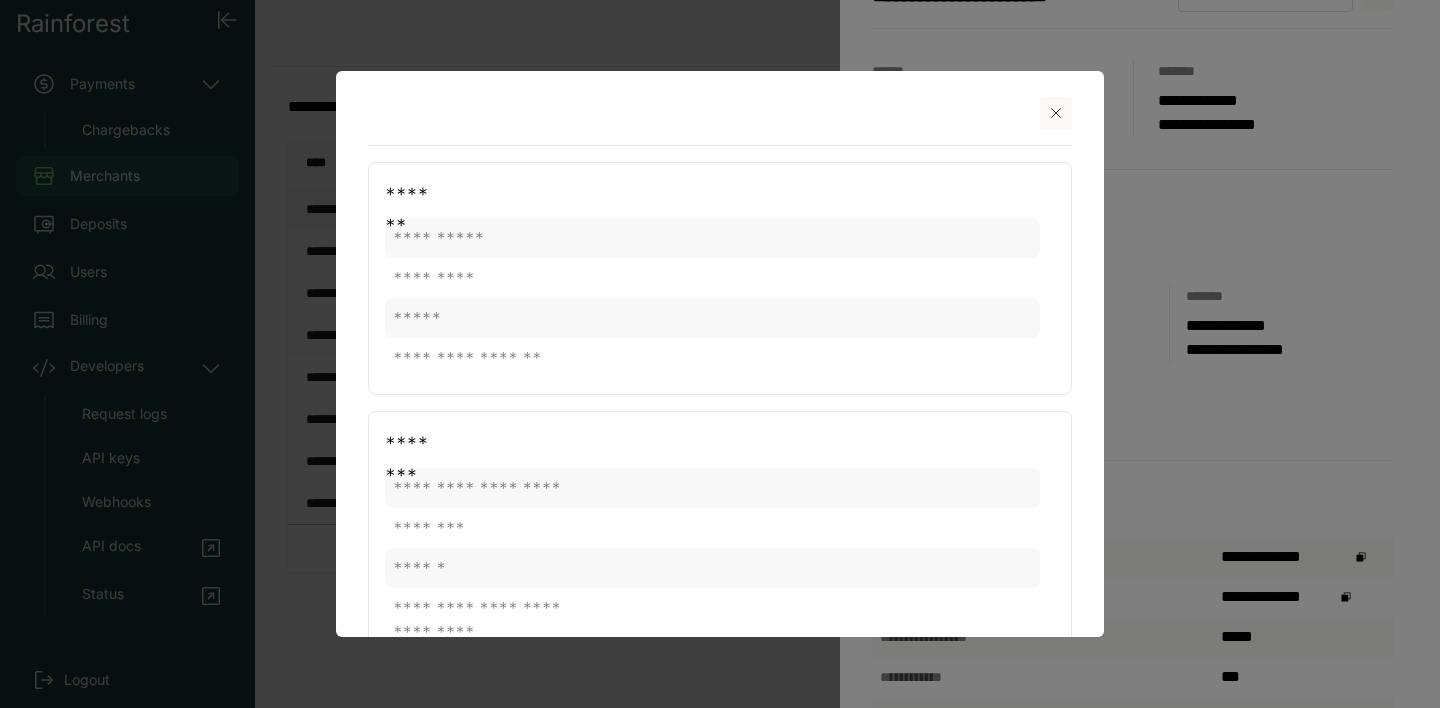 scroll, scrollTop: 0, scrollLeft: 0, axis: both 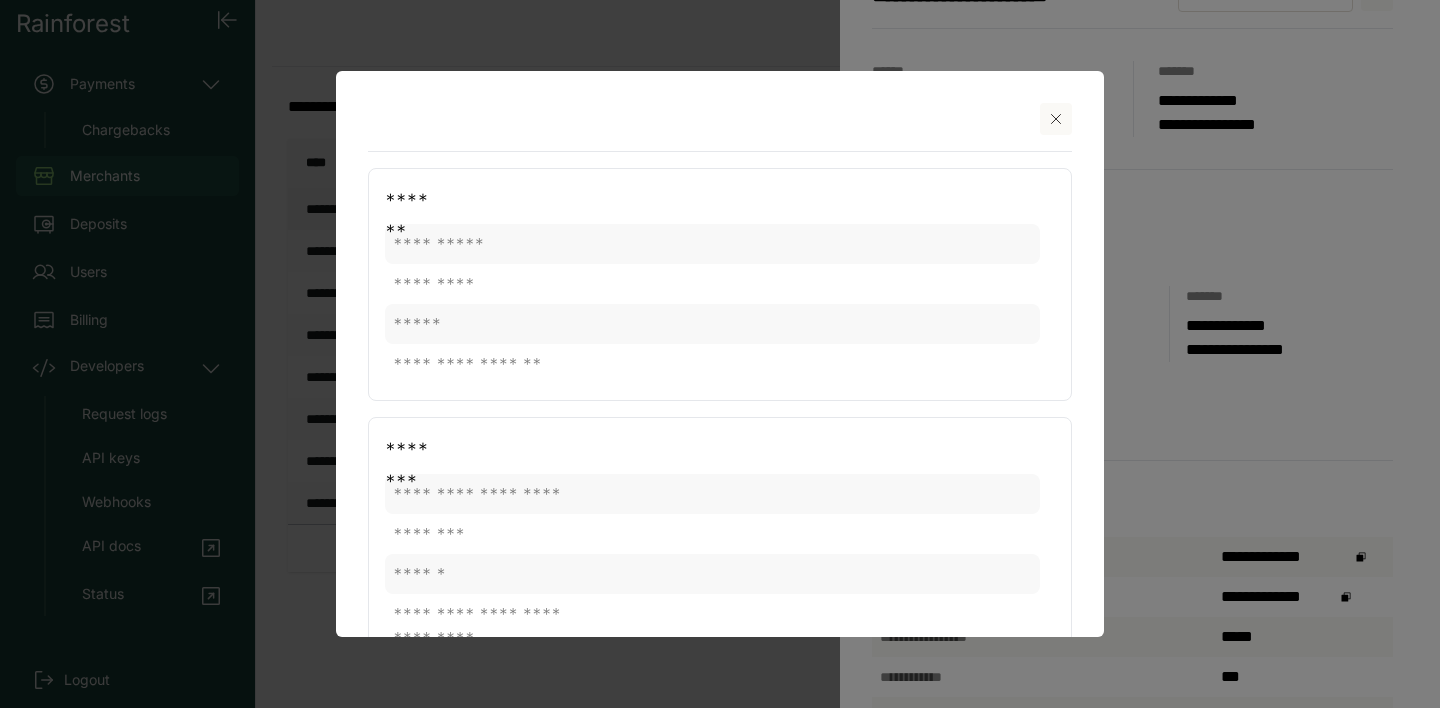 click 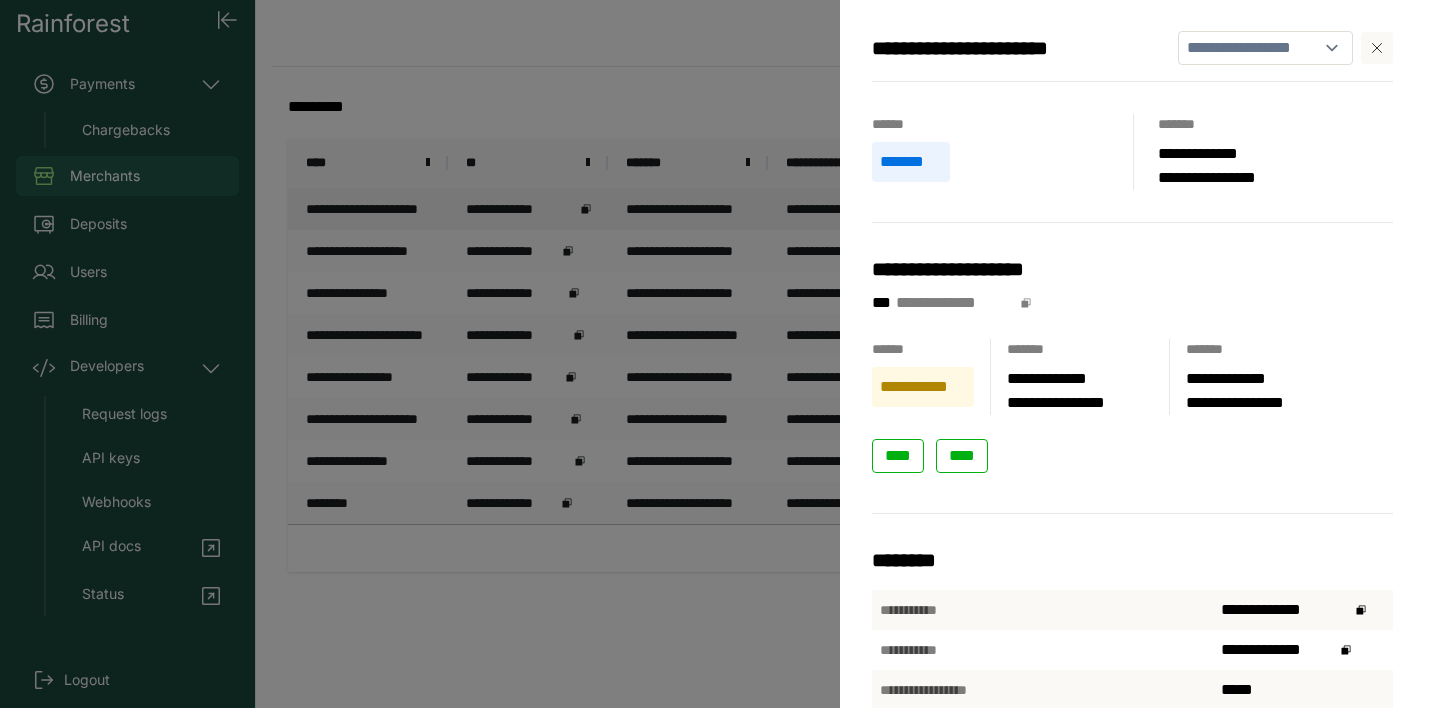 scroll, scrollTop: 0, scrollLeft: 0, axis: both 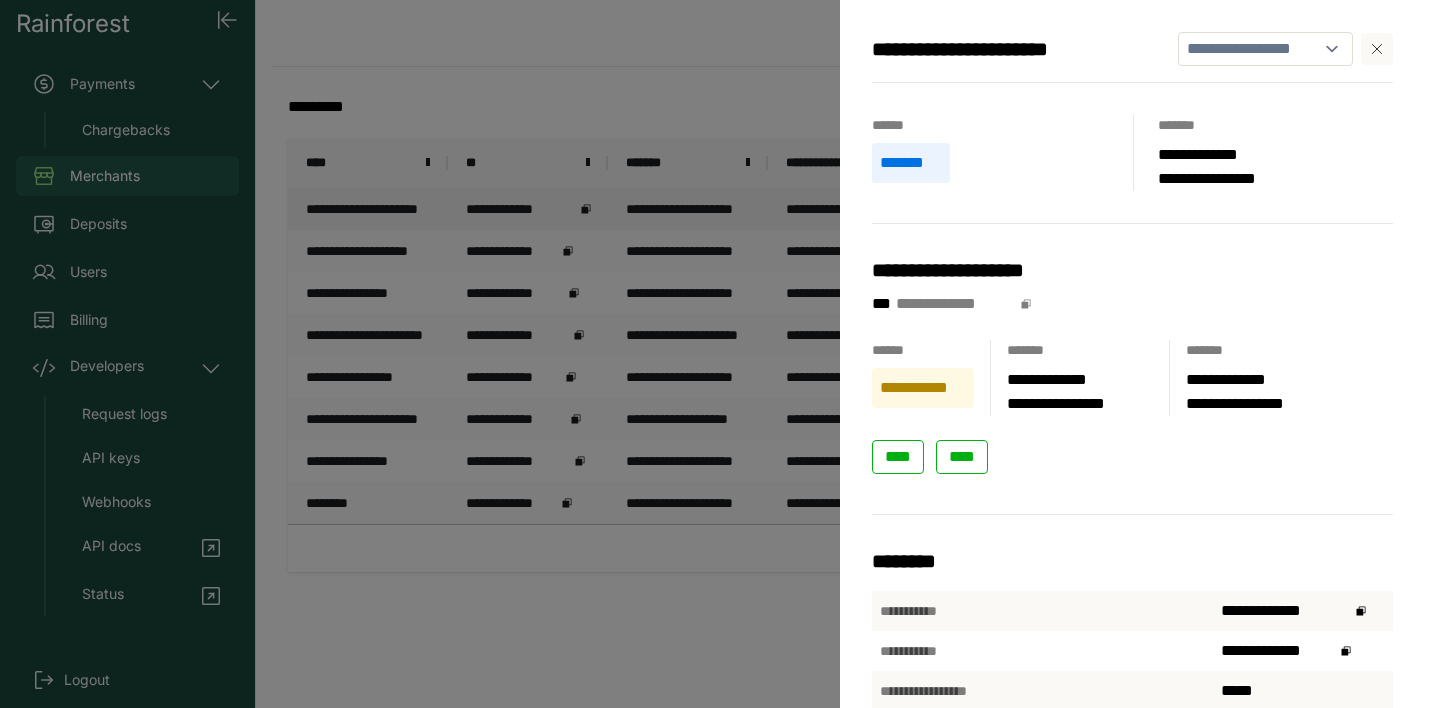click 